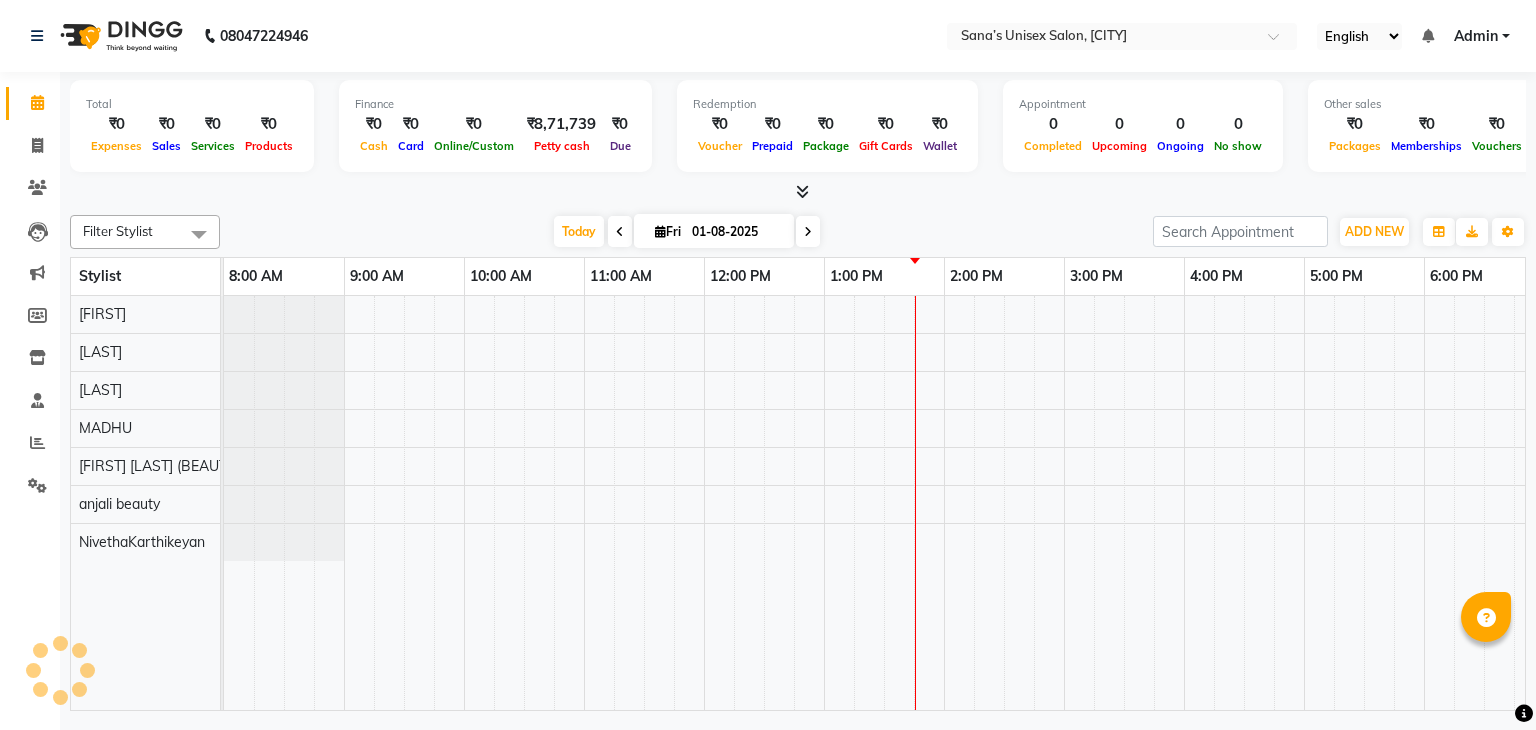 scroll, scrollTop: 0, scrollLeft: 0, axis: both 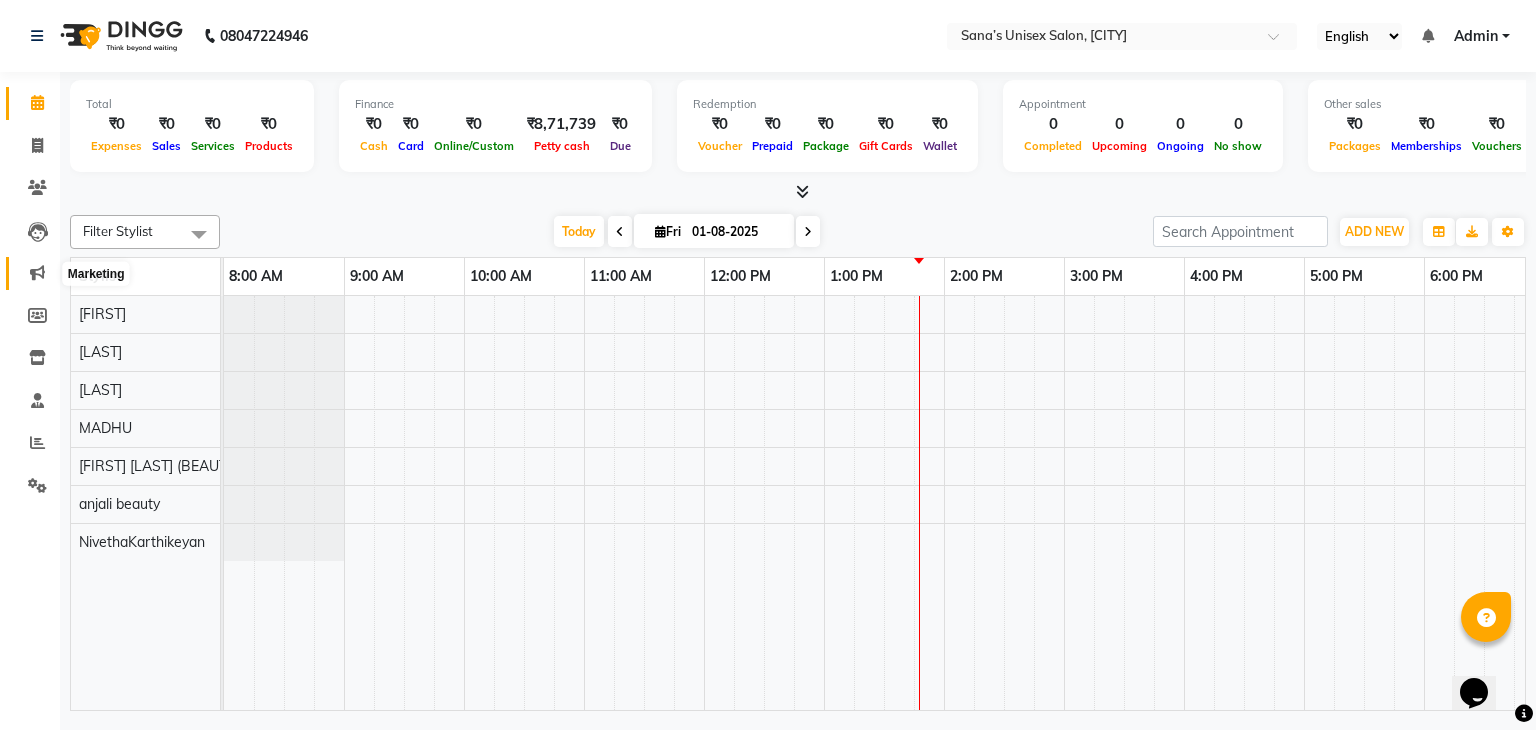 click 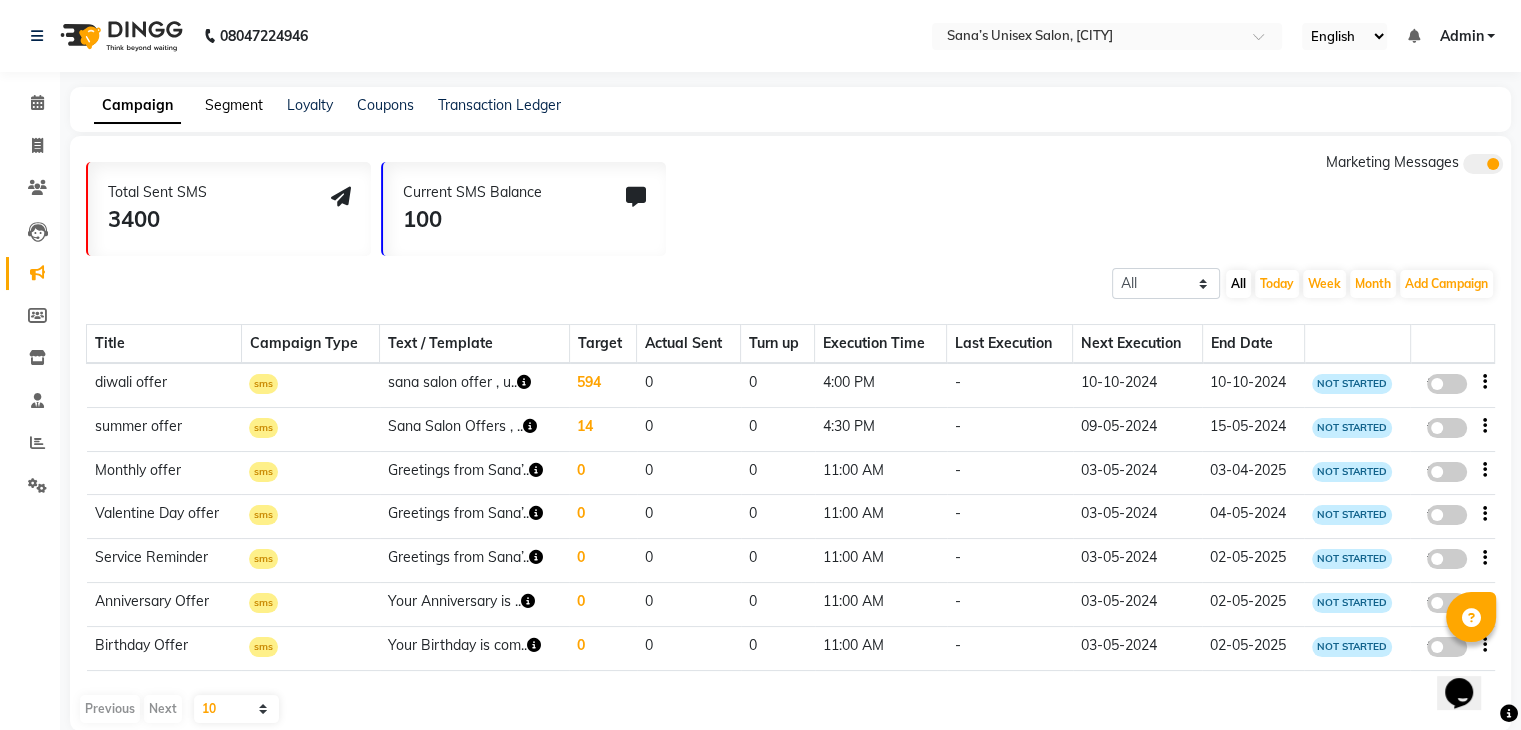 click on "Segment" 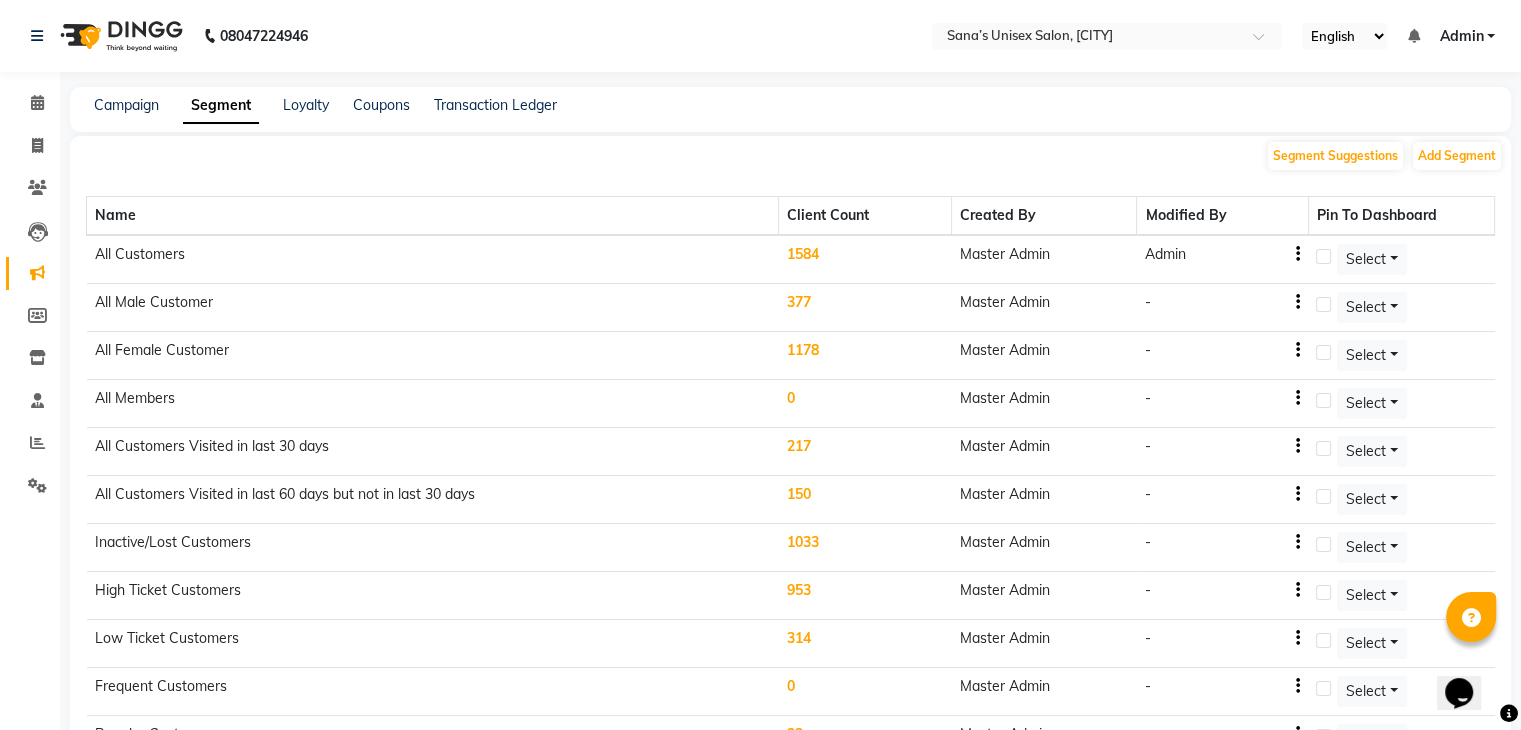click on "1584" 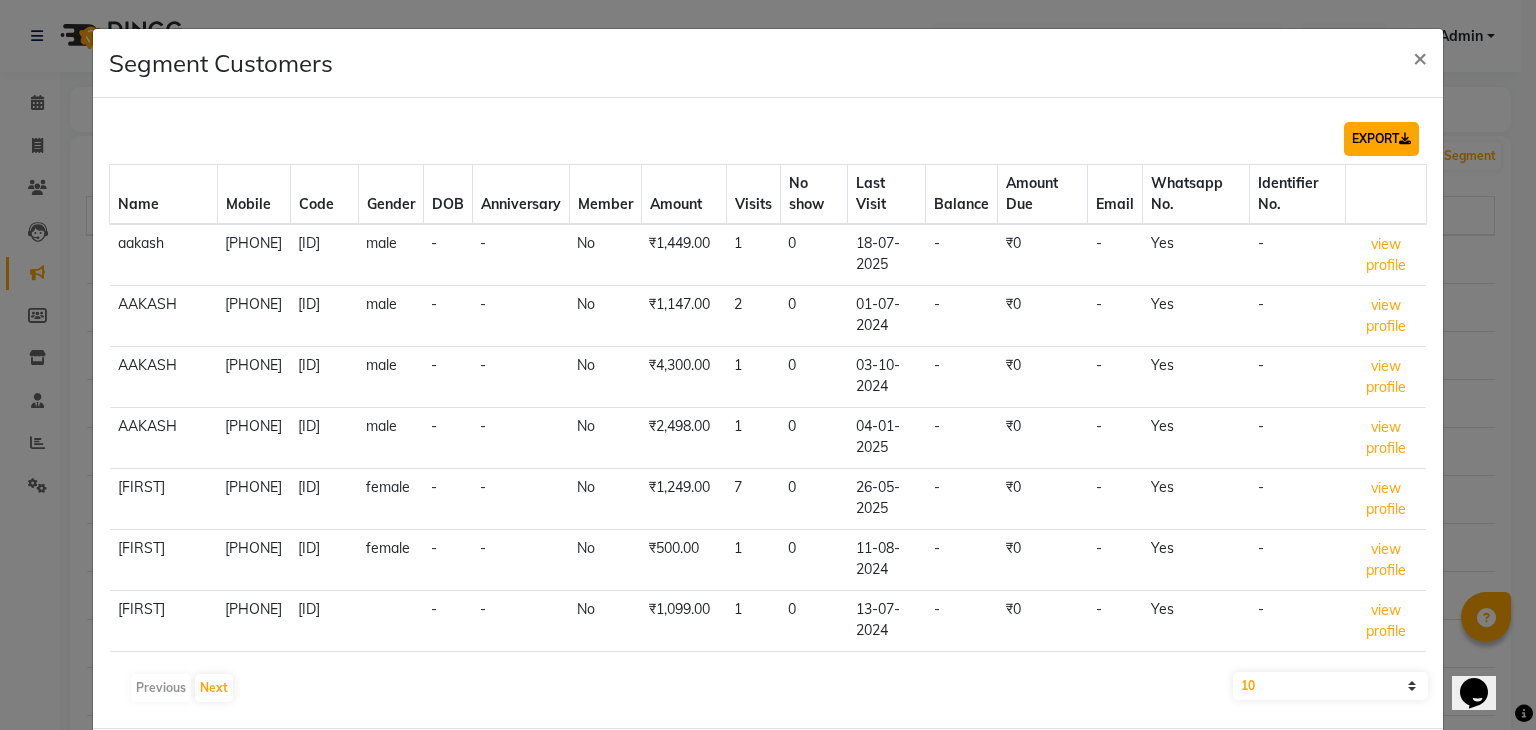 click on "EXPORT" 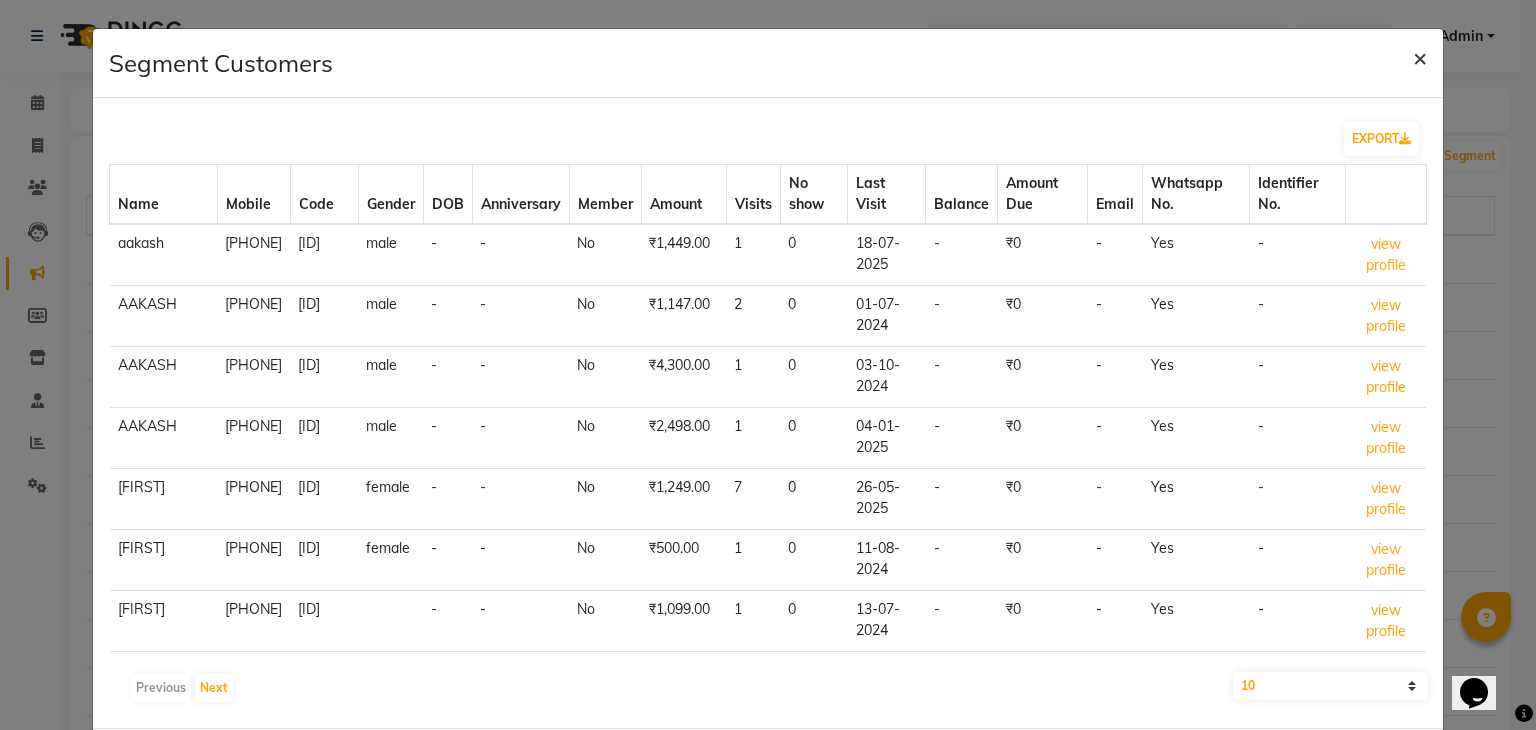 click on "×" 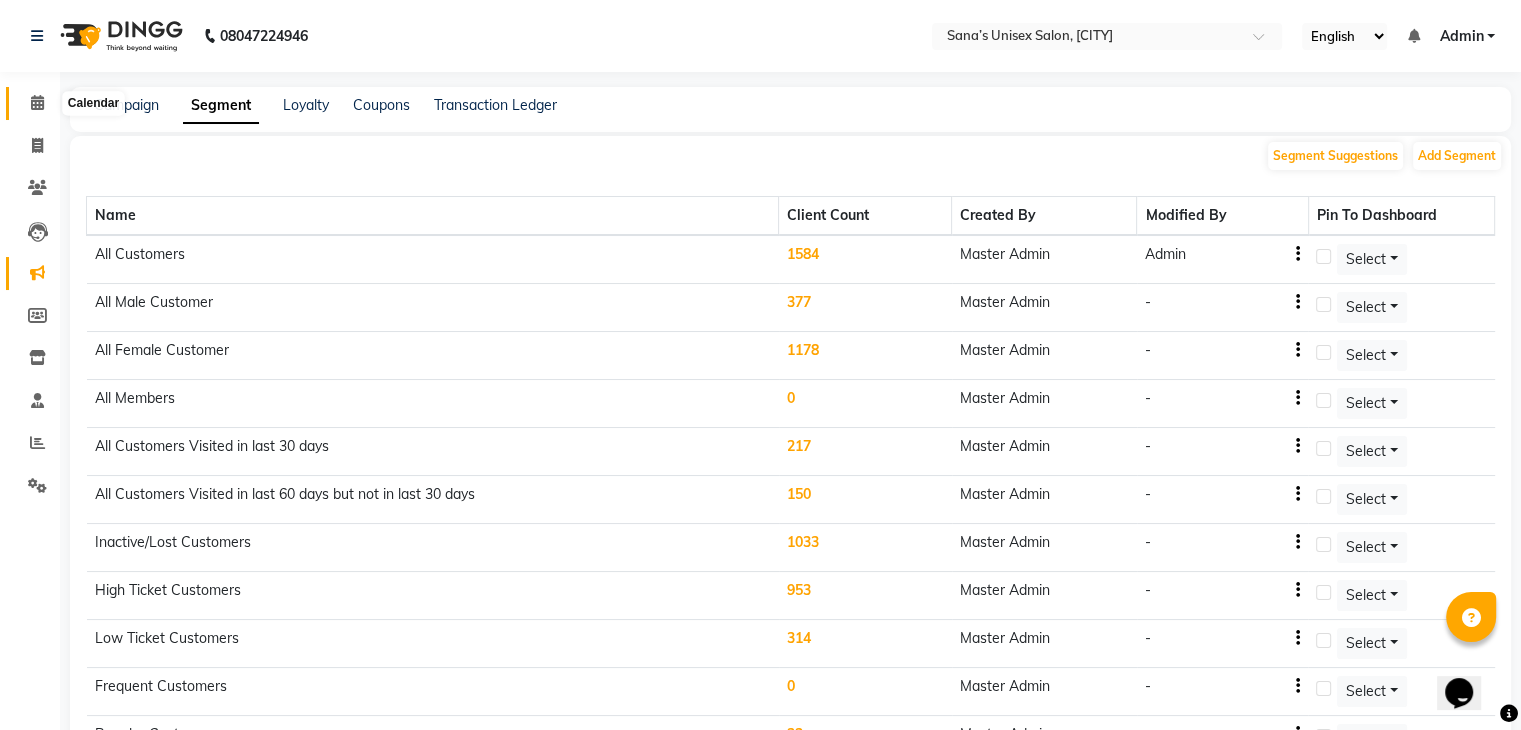 click 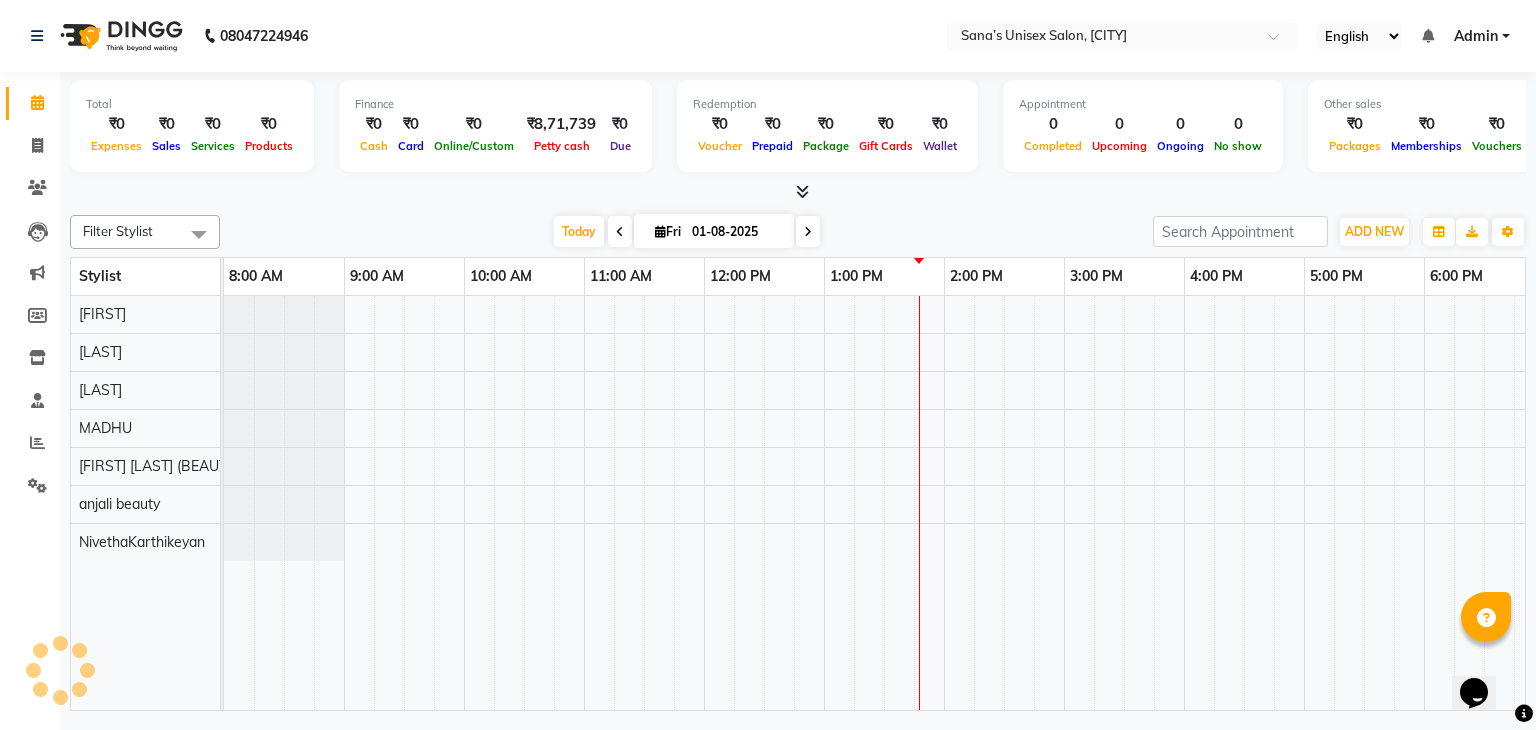 scroll, scrollTop: 0, scrollLeft: 0, axis: both 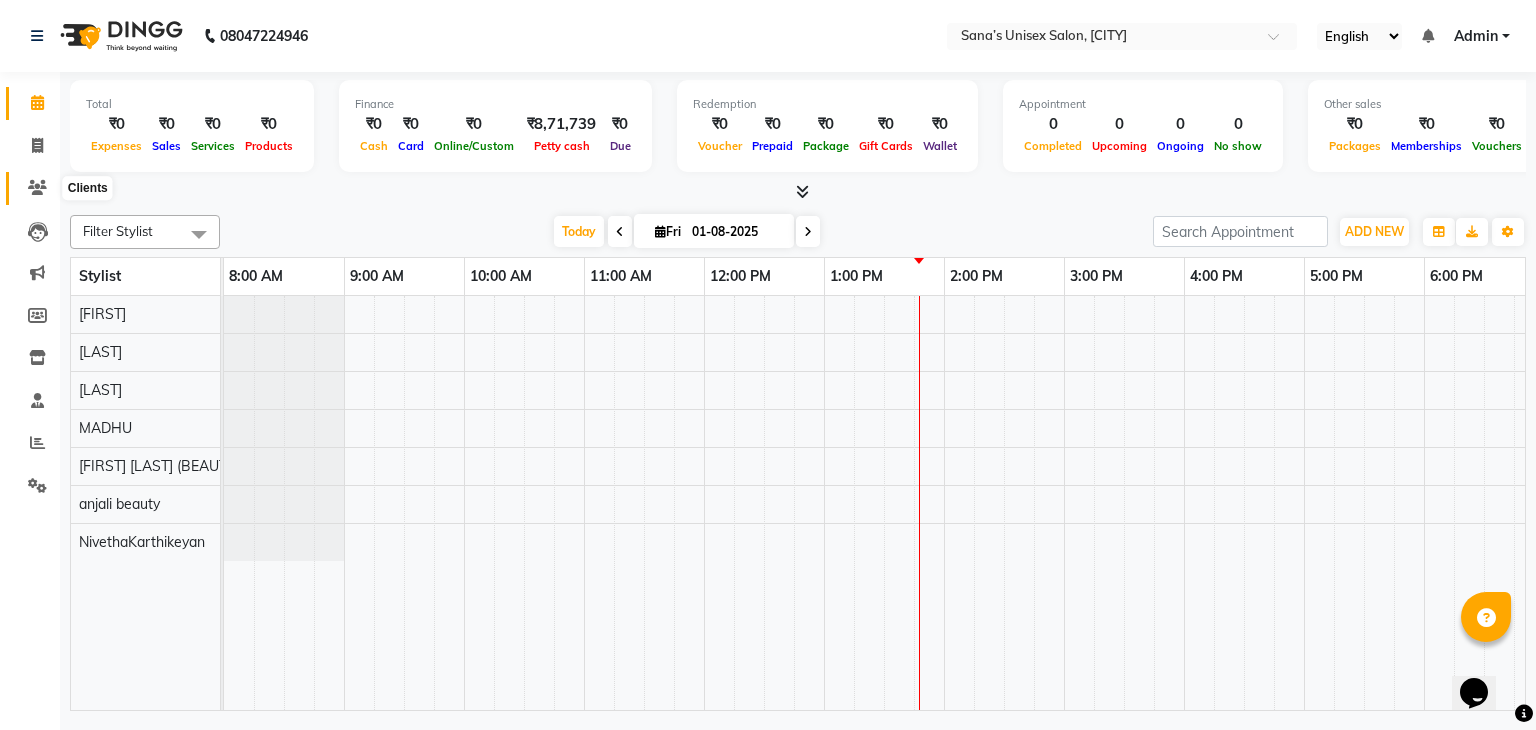 click 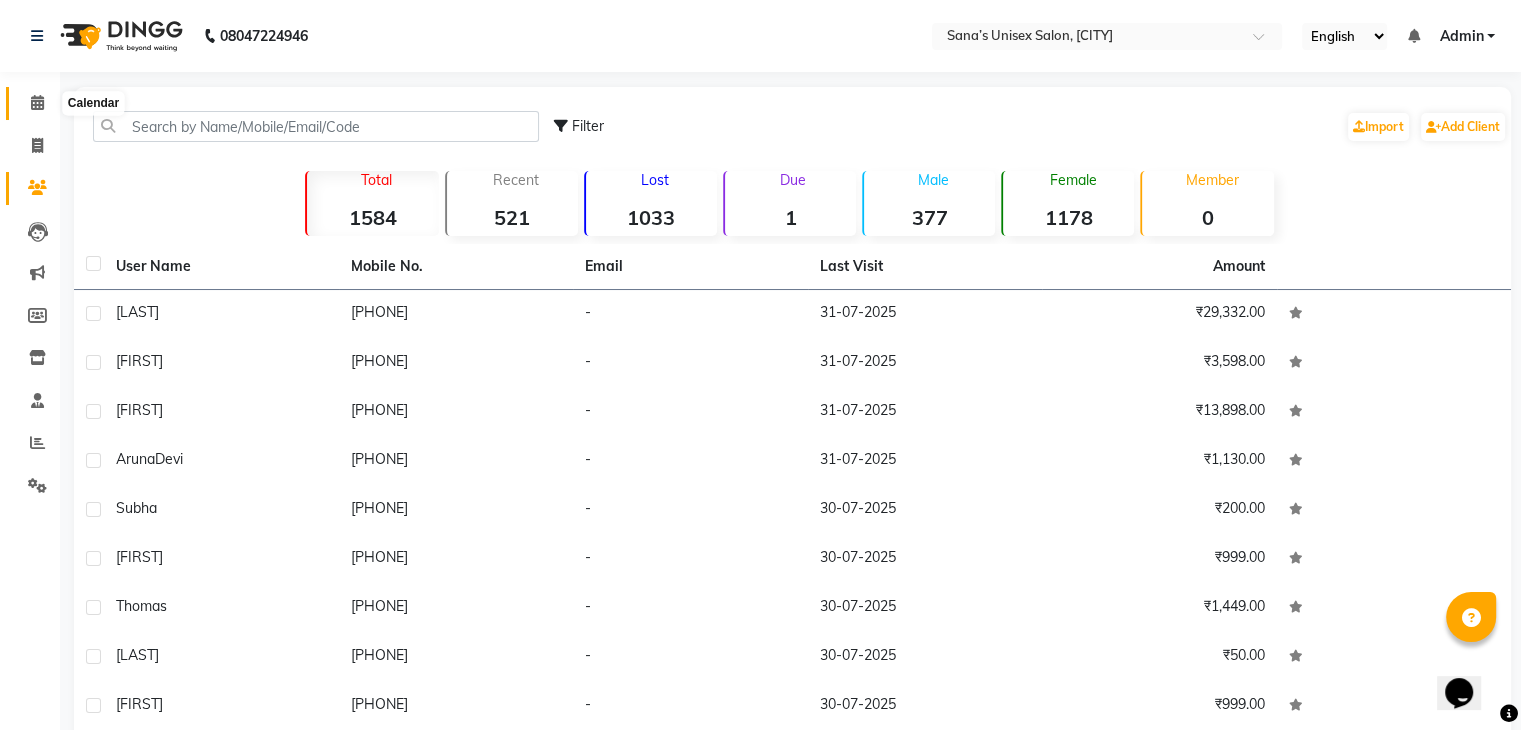 click 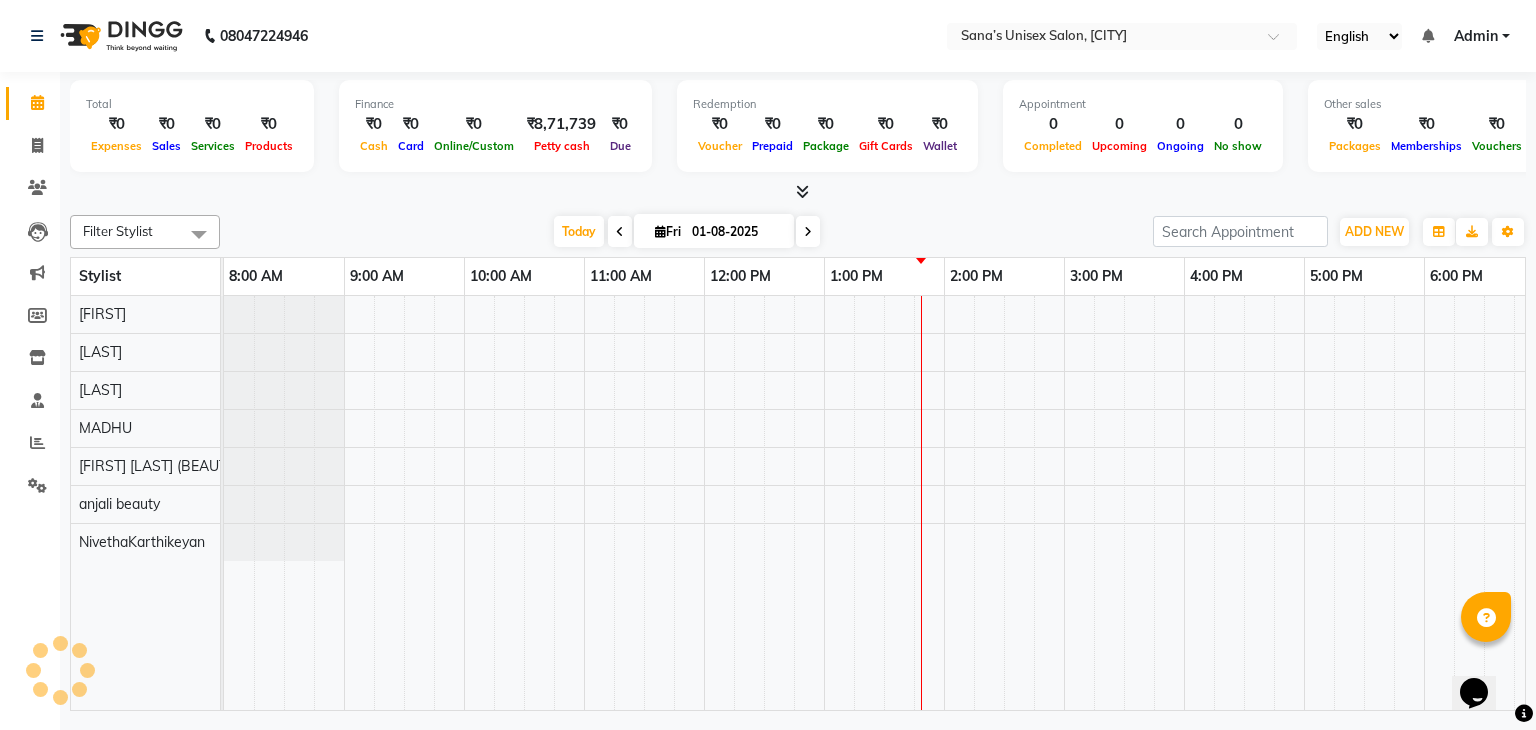 scroll, scrollTop: 0, scrollLeft: 0, axis: both 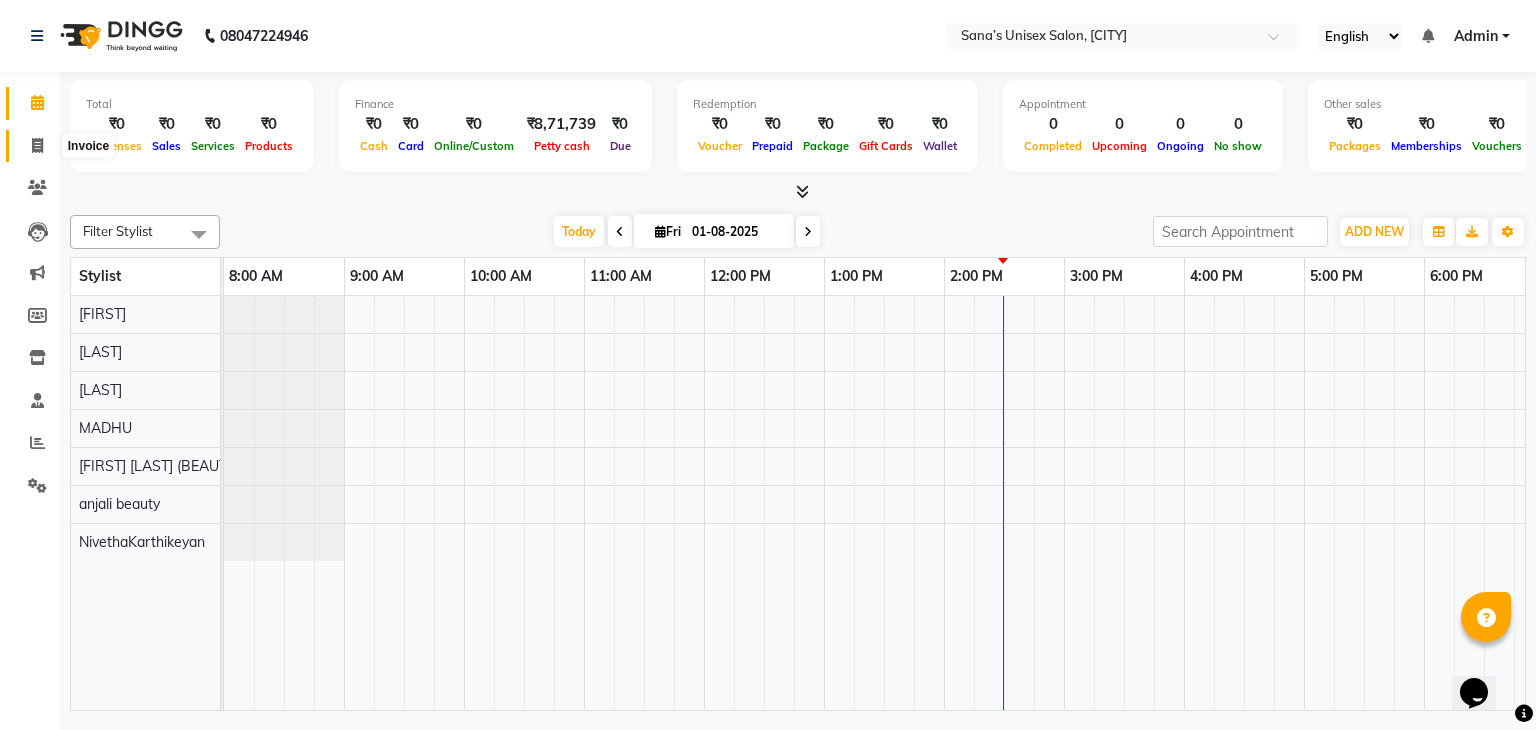 click 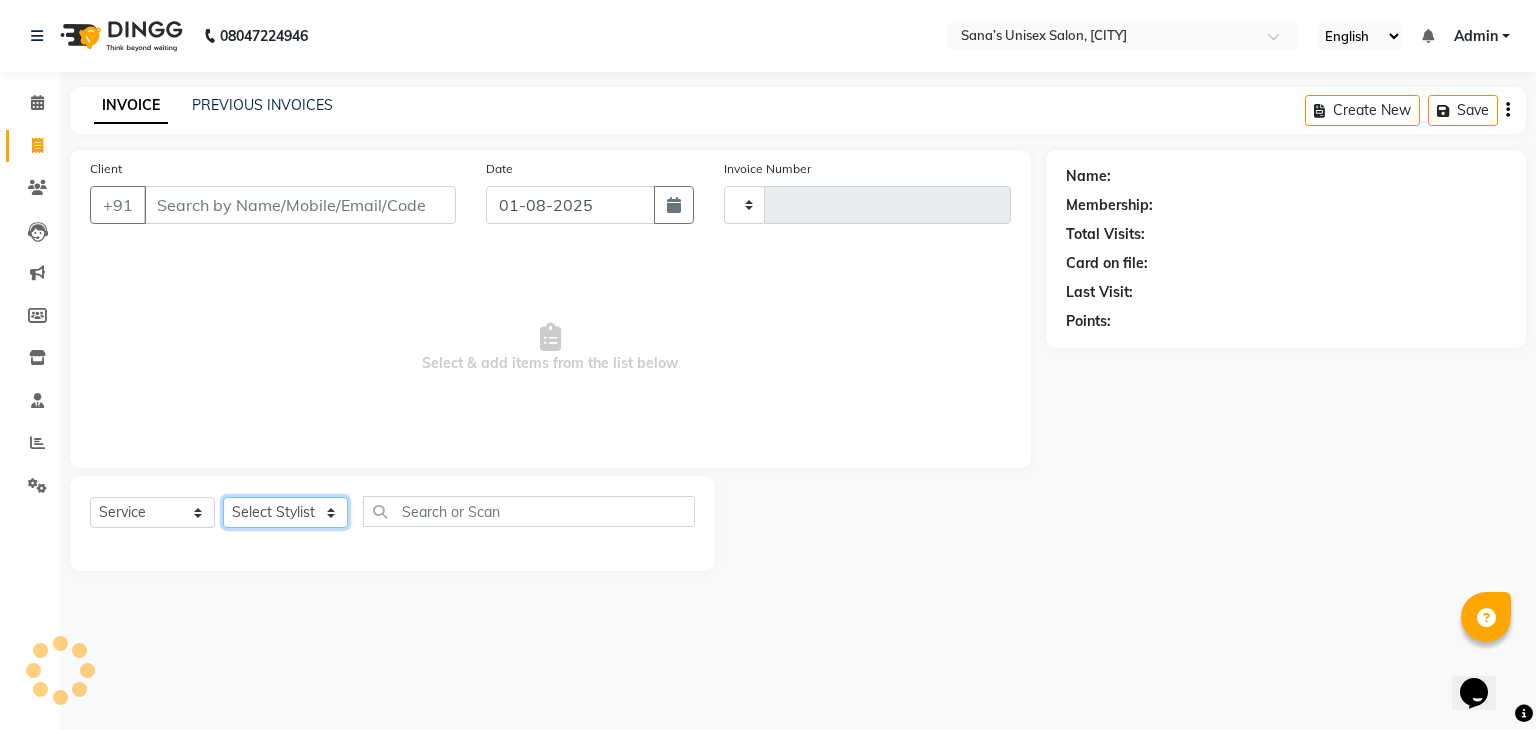 click on "Select Stylist" 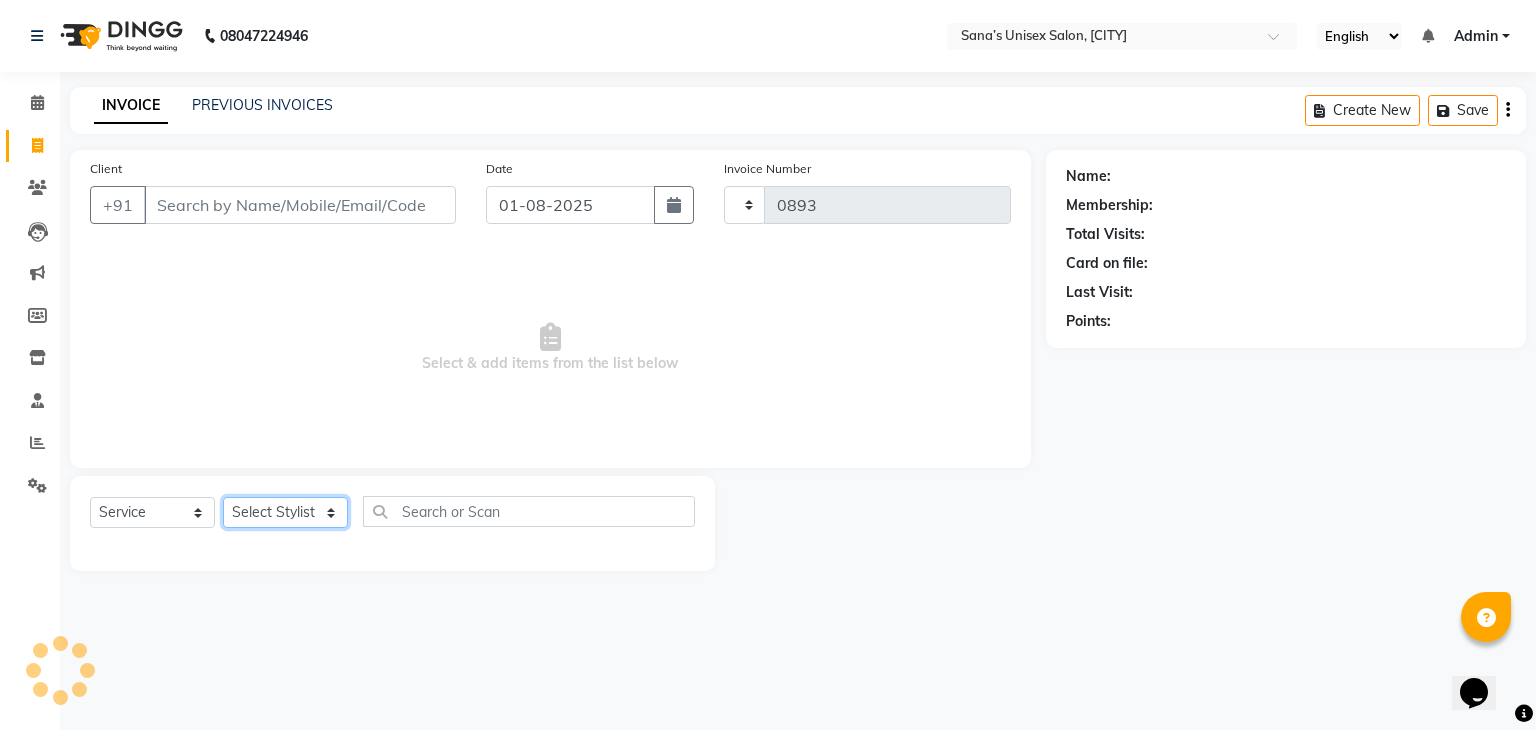 select on "6091" 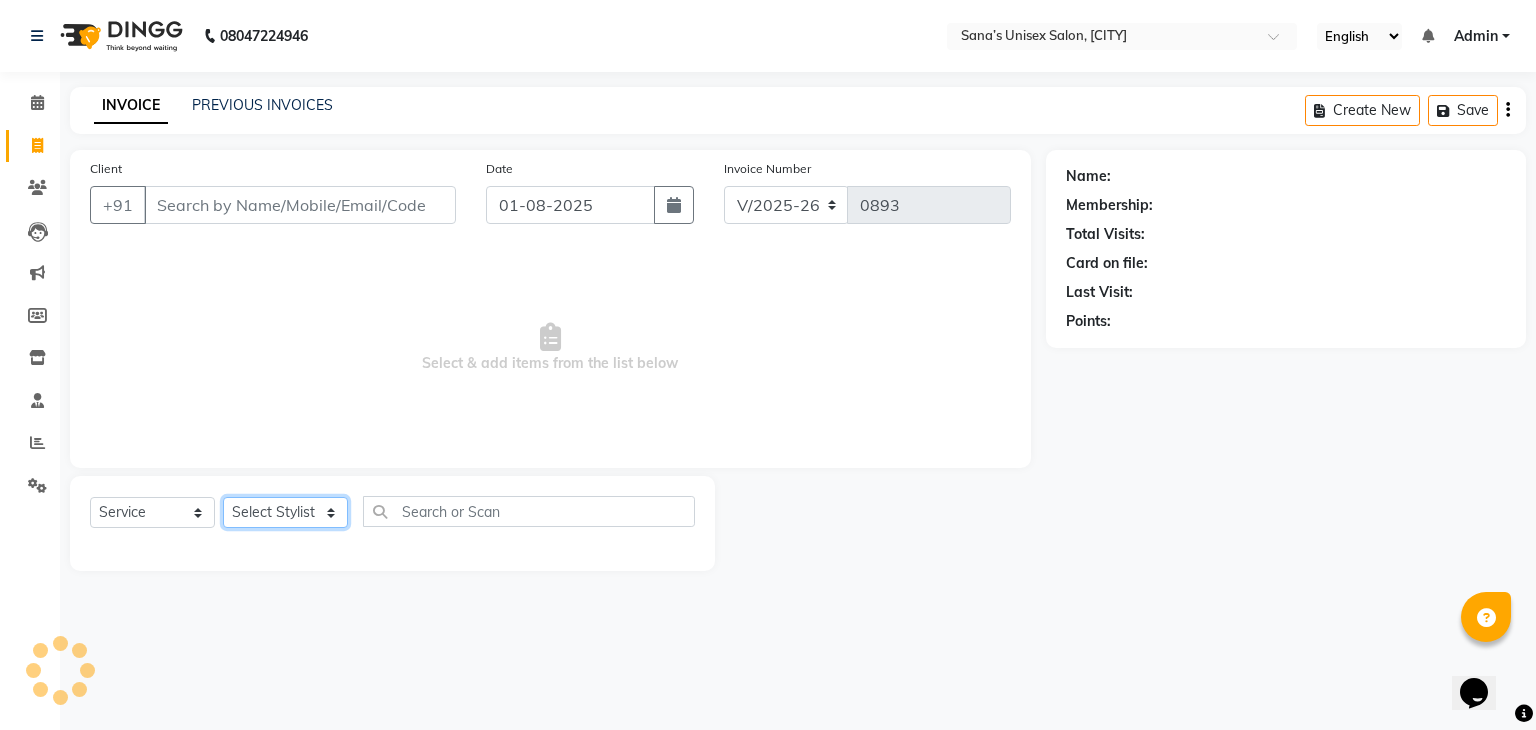 click on "Select Stylist" 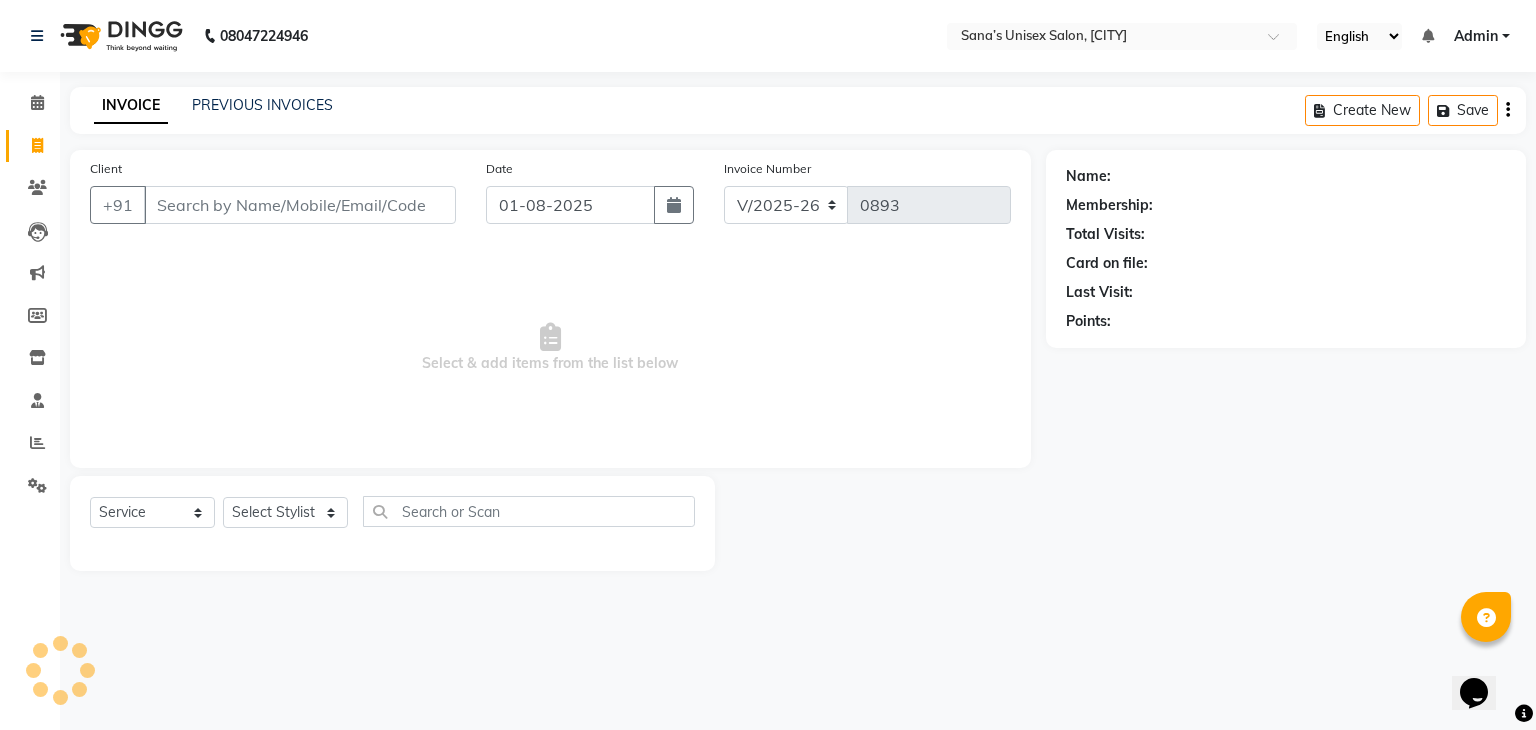 click on "Select & add items from the list below" at bounding box center [550, 348] 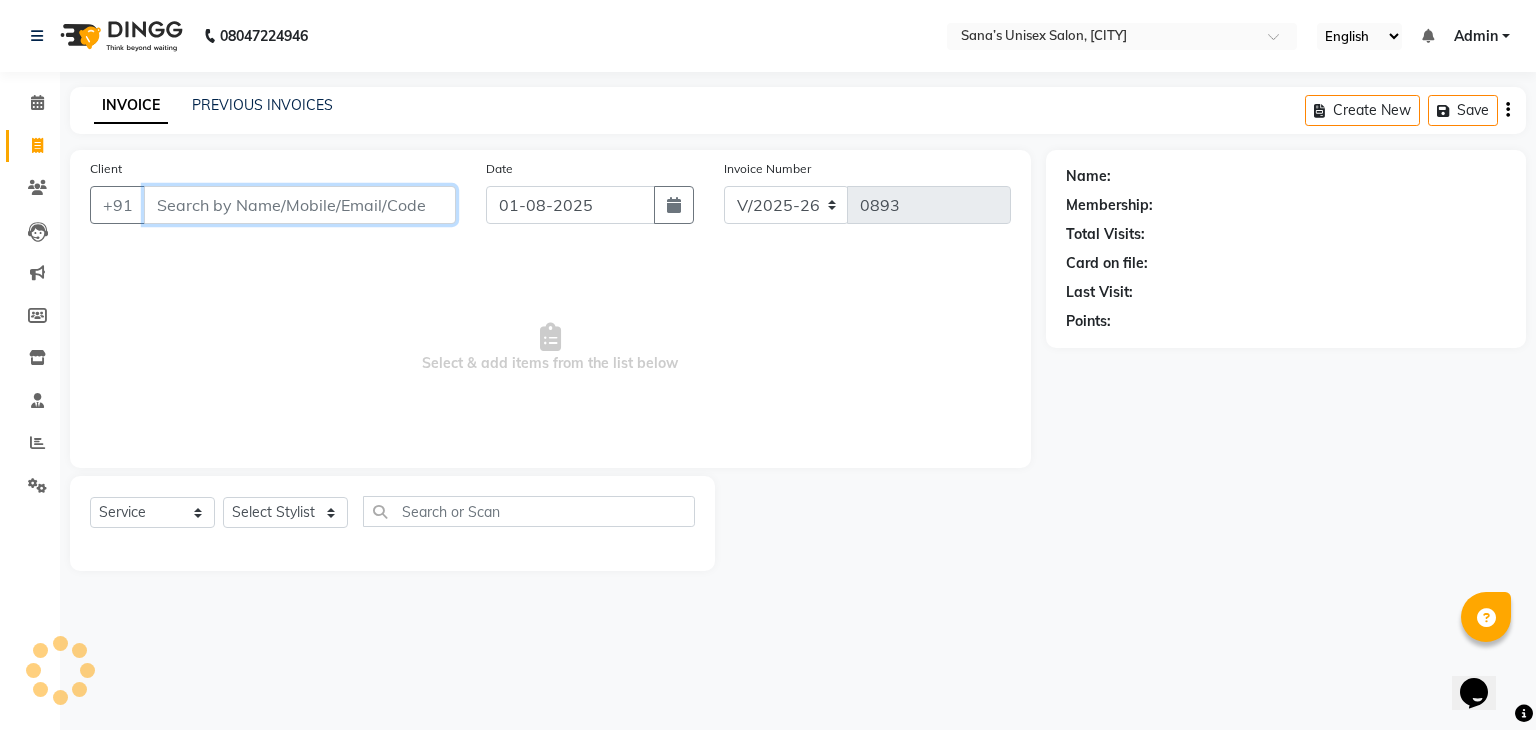 click on "Client" at bounding box center (300, 205) 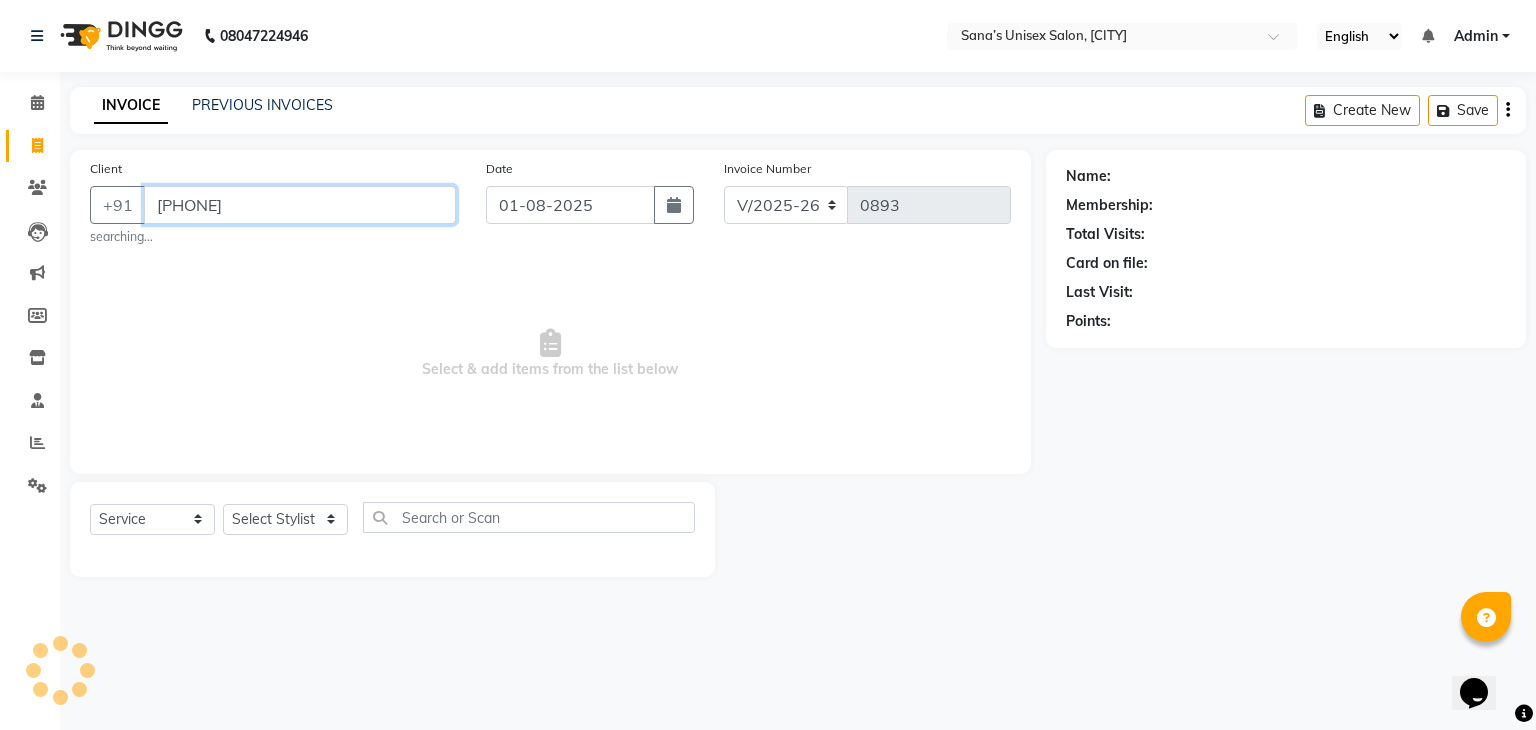 type on "[PHONE]" 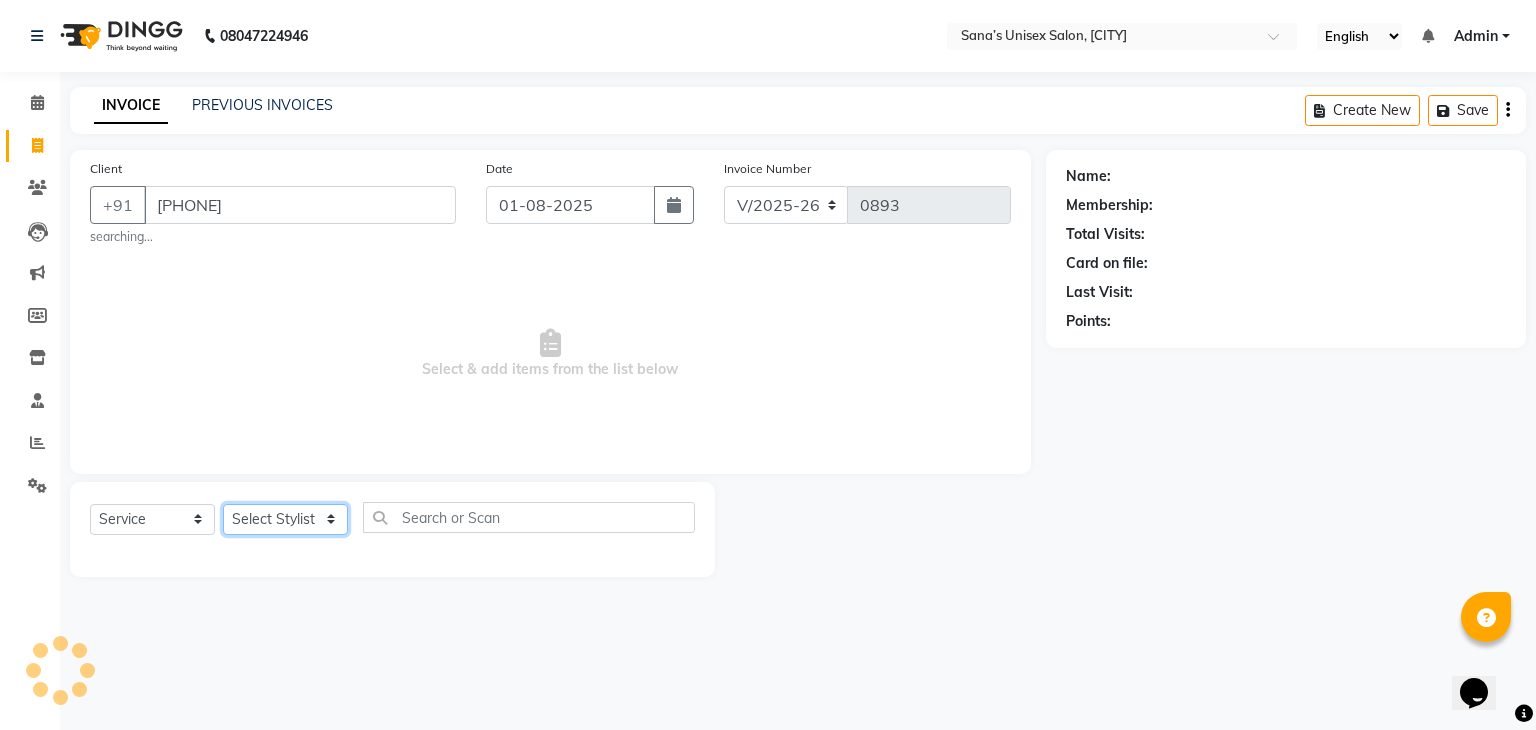 click on "Select Stylist" 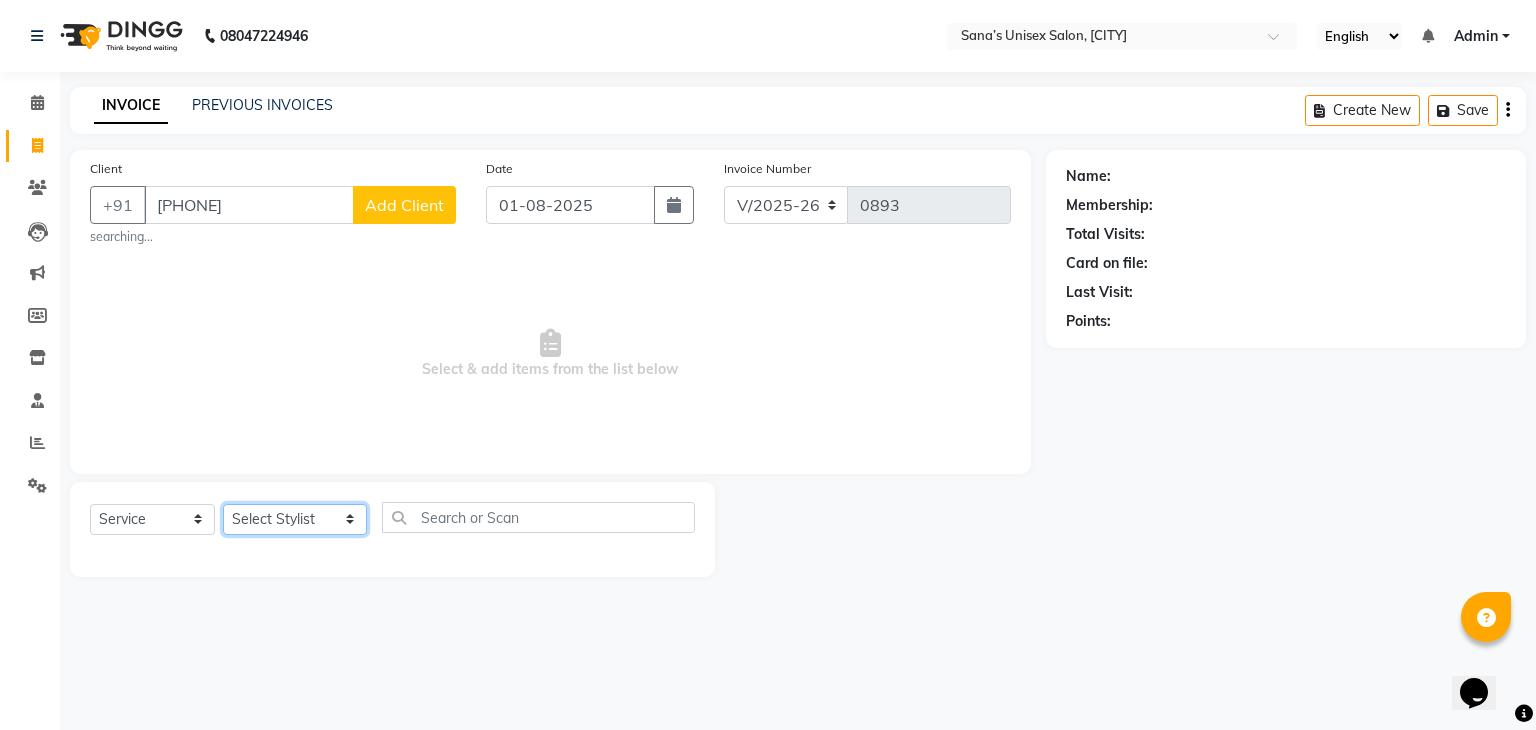 select on "47419" 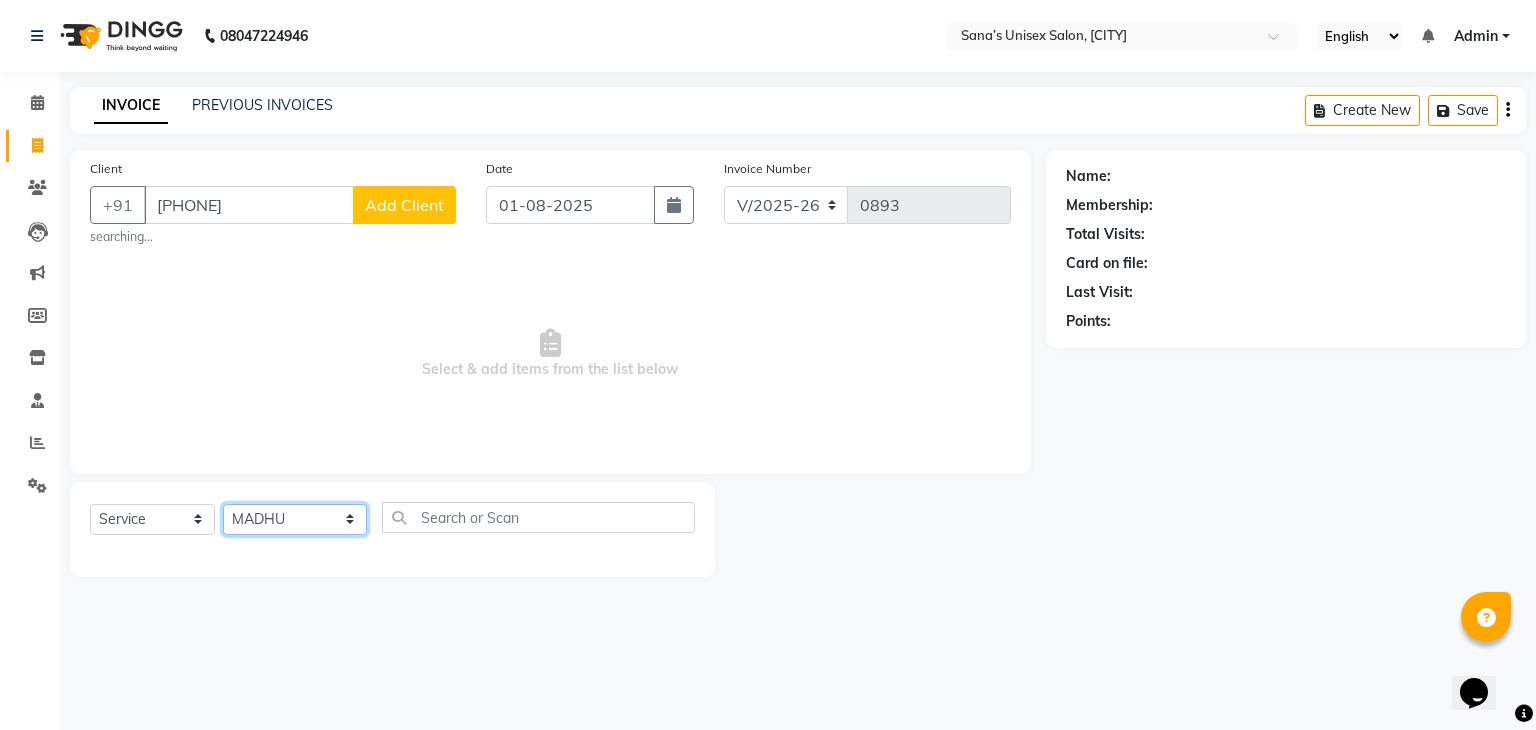 click on "Select Stylist anjali beauty MADHU [FIRST] [LAST] (BEAUTY THERAPIST) NANDHINI NivethaKarthikeyan PRABA SANJITHA" 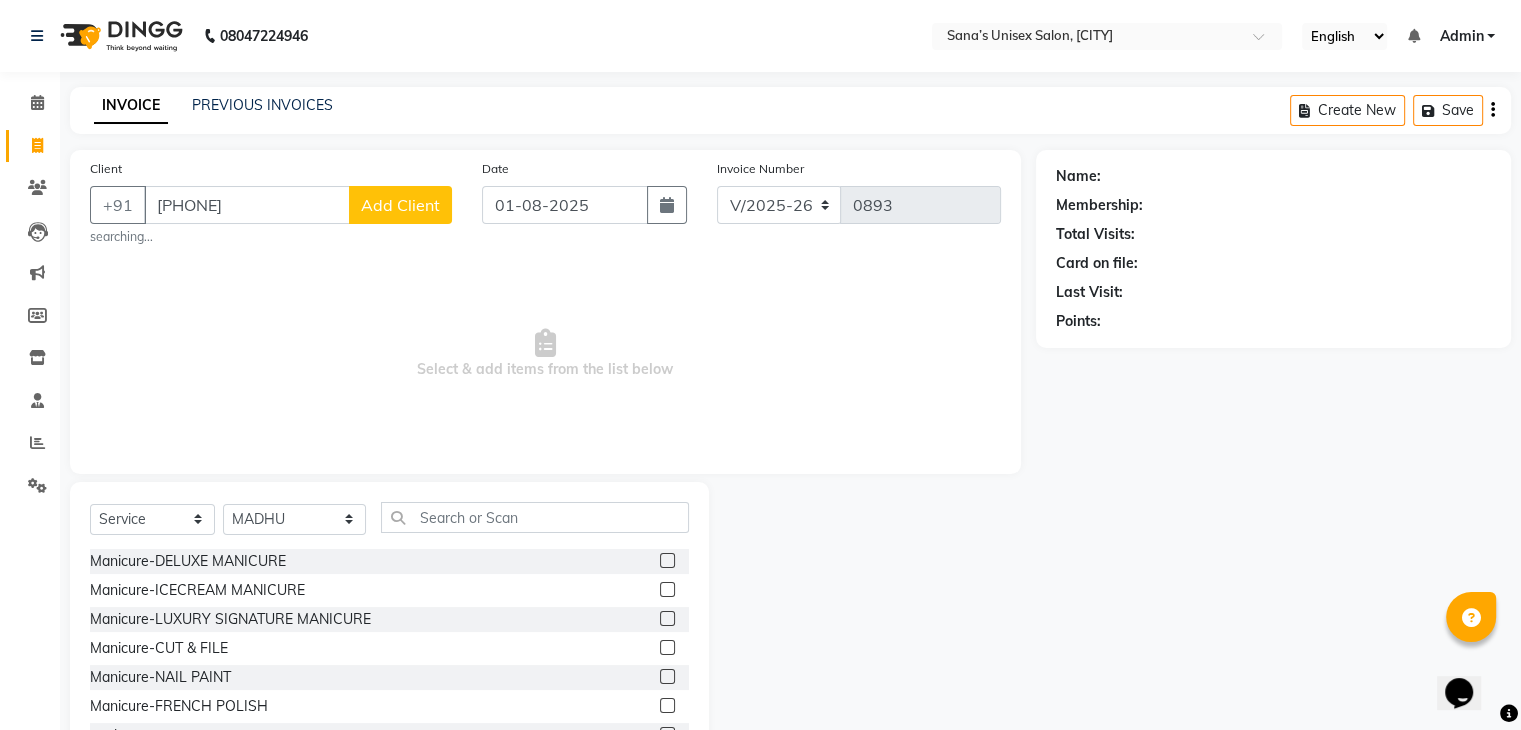 click on "Add Client" 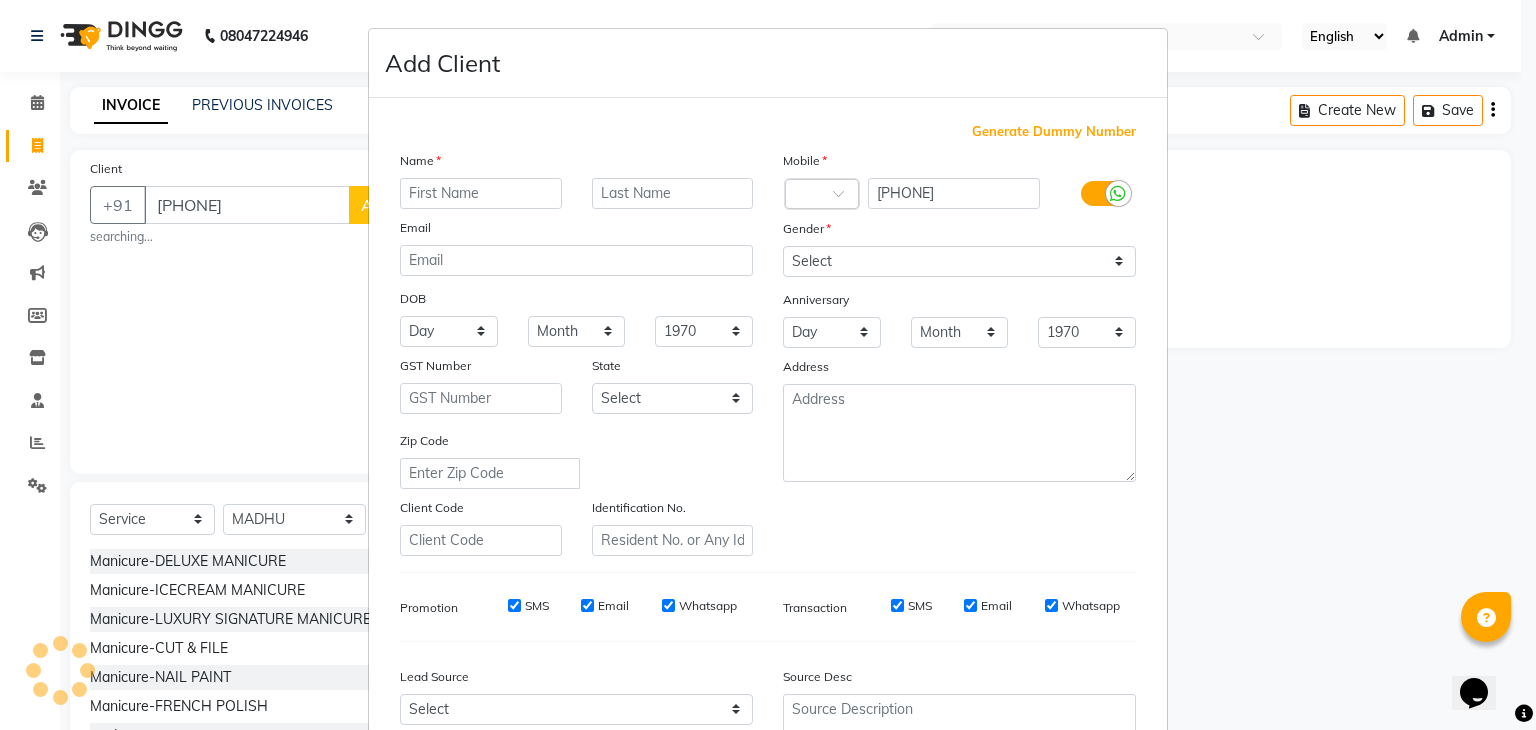 click at bounding box center (481, 193) 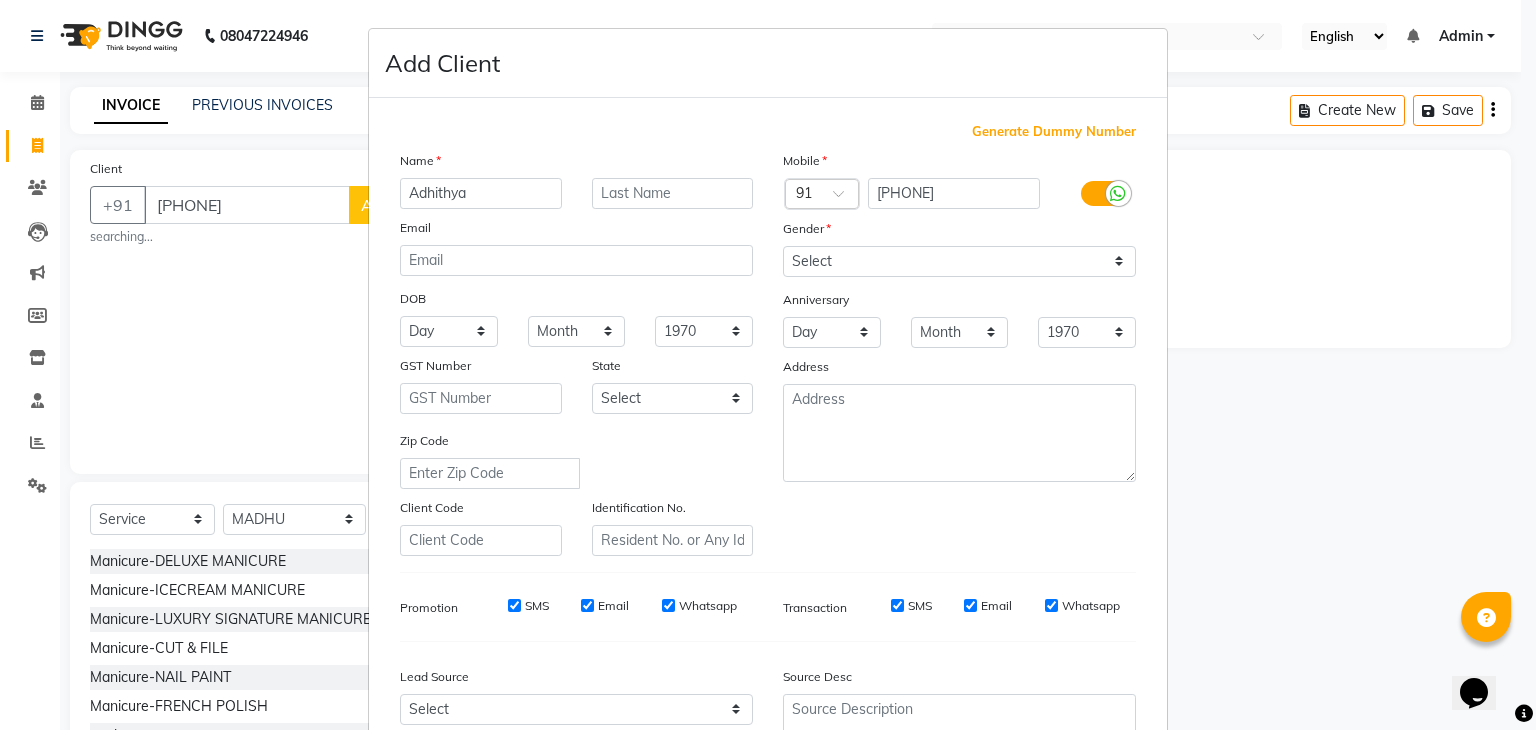 type on "Adhithya" 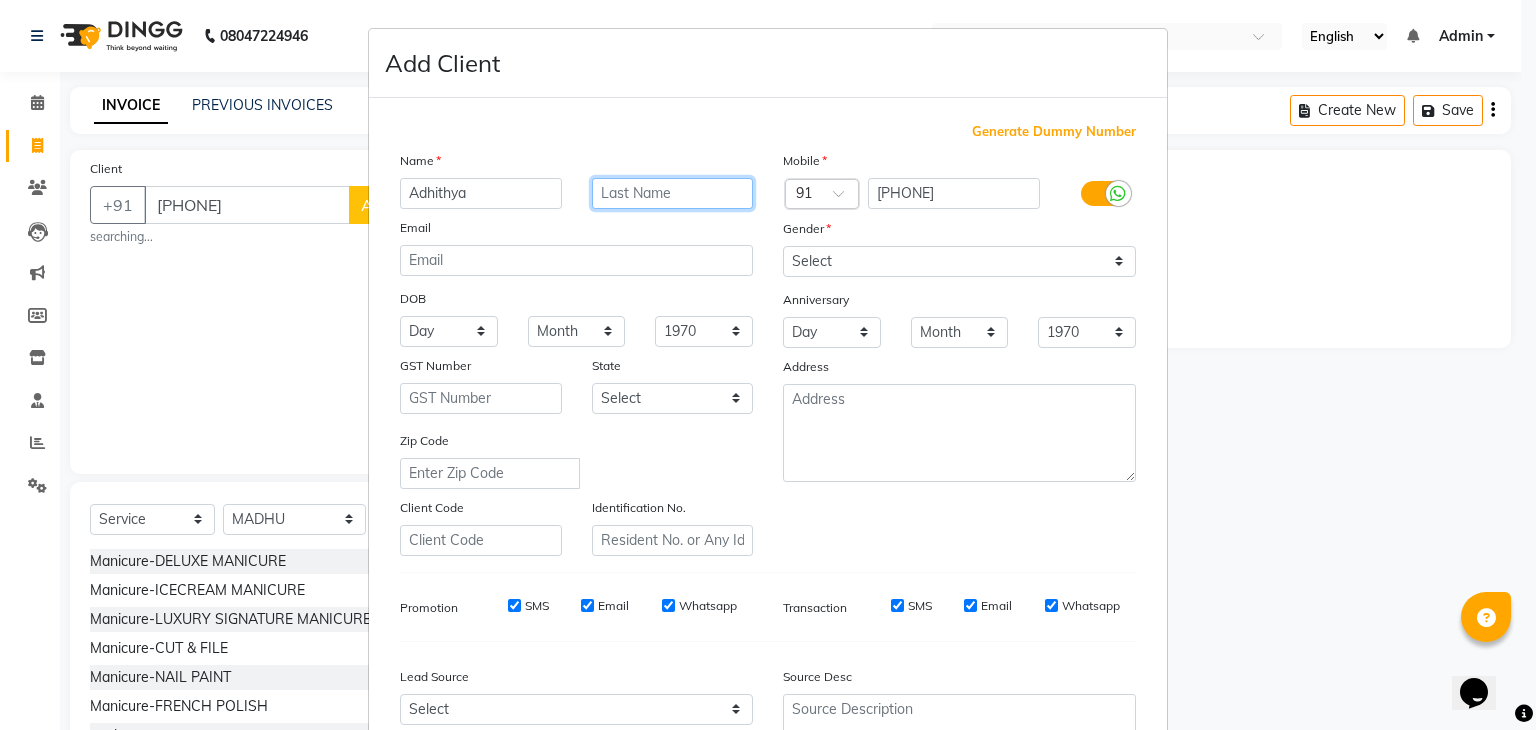 click at bounding box center [673, 193] 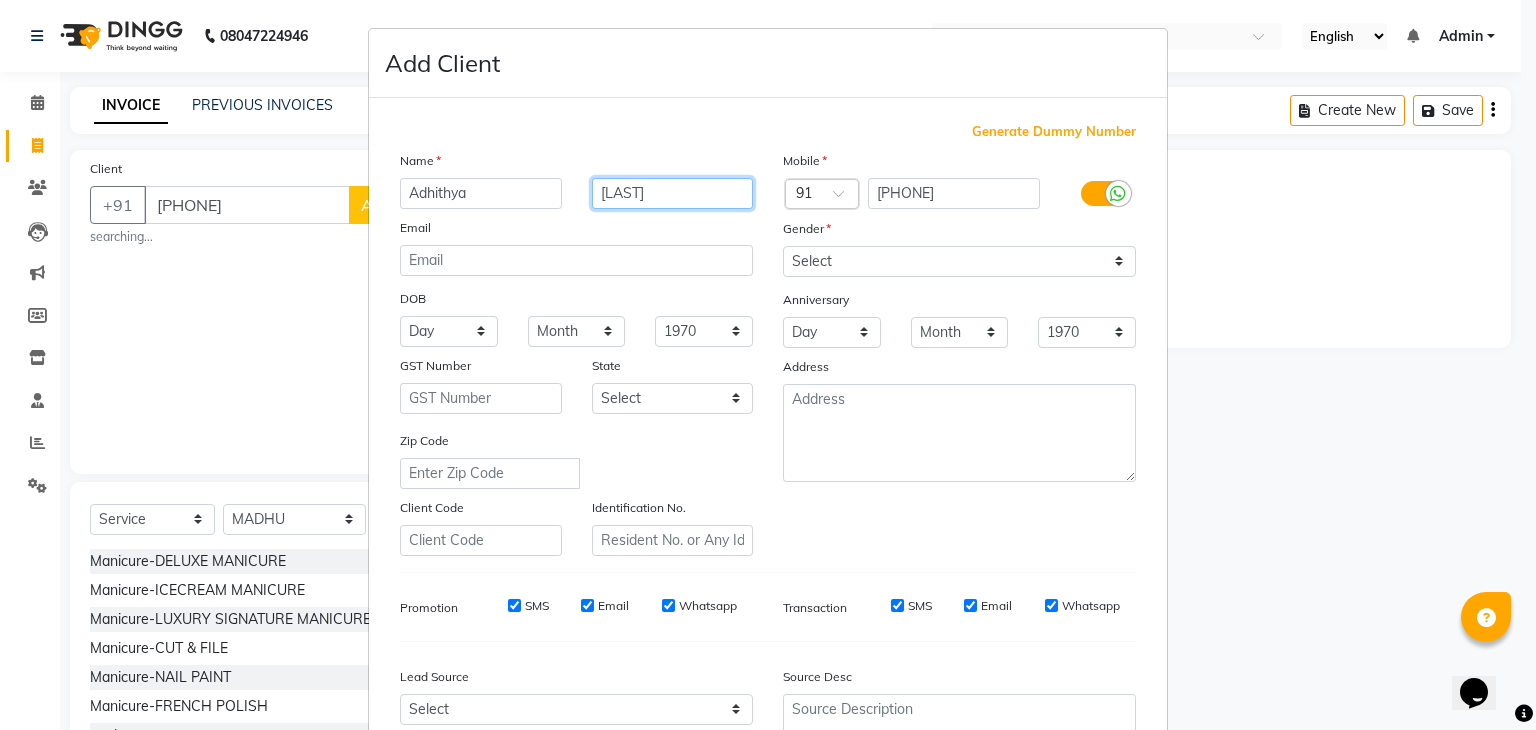 type on "[LAST]" 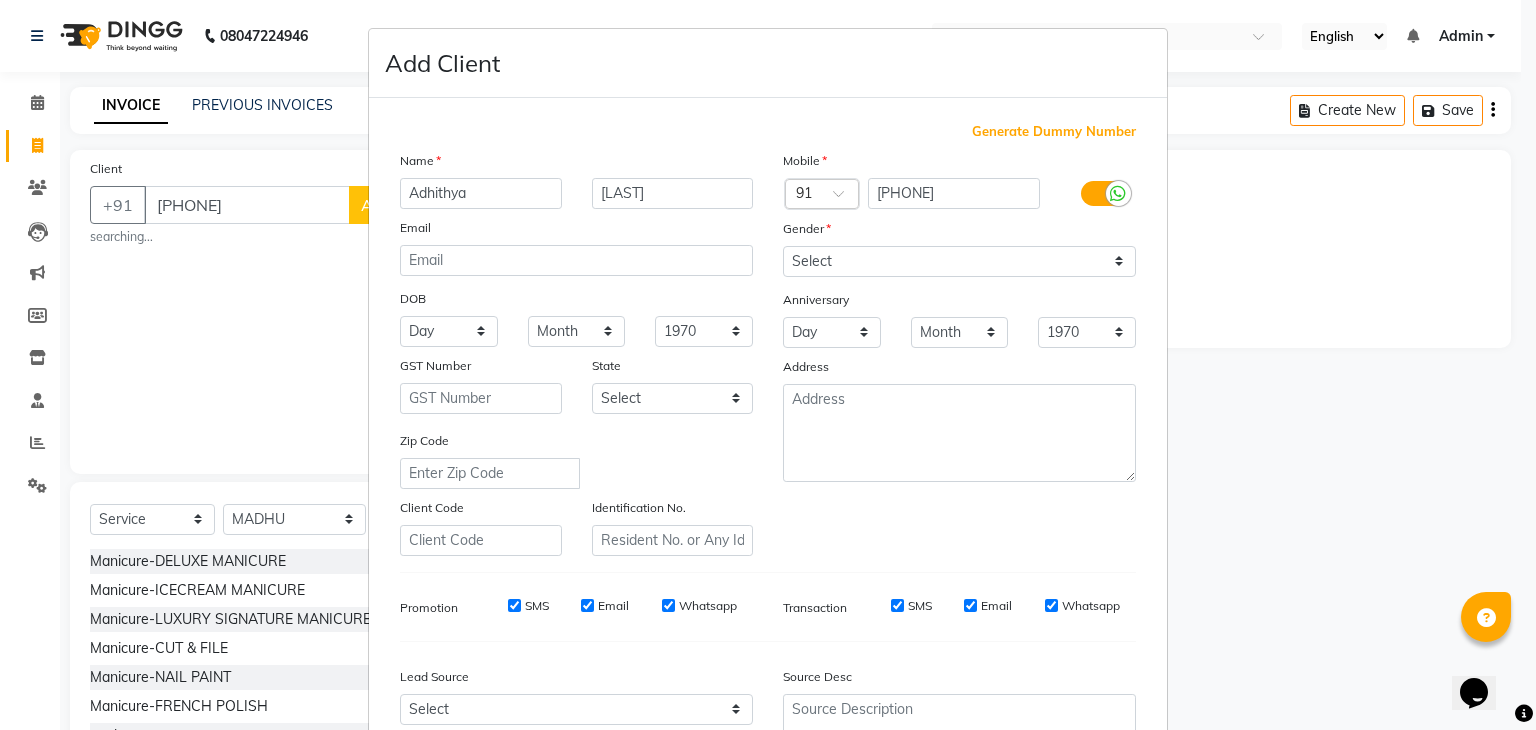 drag, startPoint x: 830, startPoint y: 237, endPoint x: 820, endPoint y: 260, distance: 25.079872 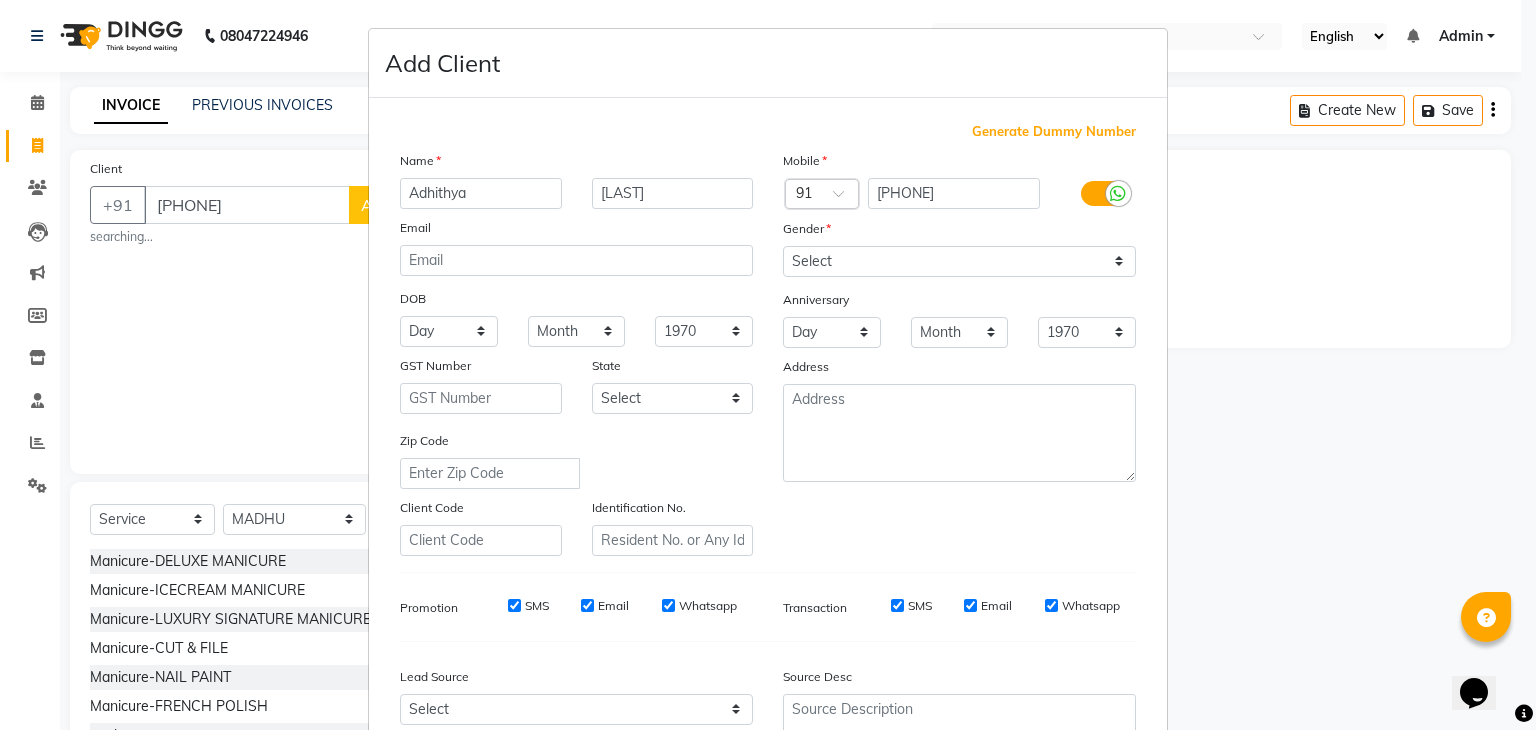 click on "Gender" at bounding box center (959, 232) 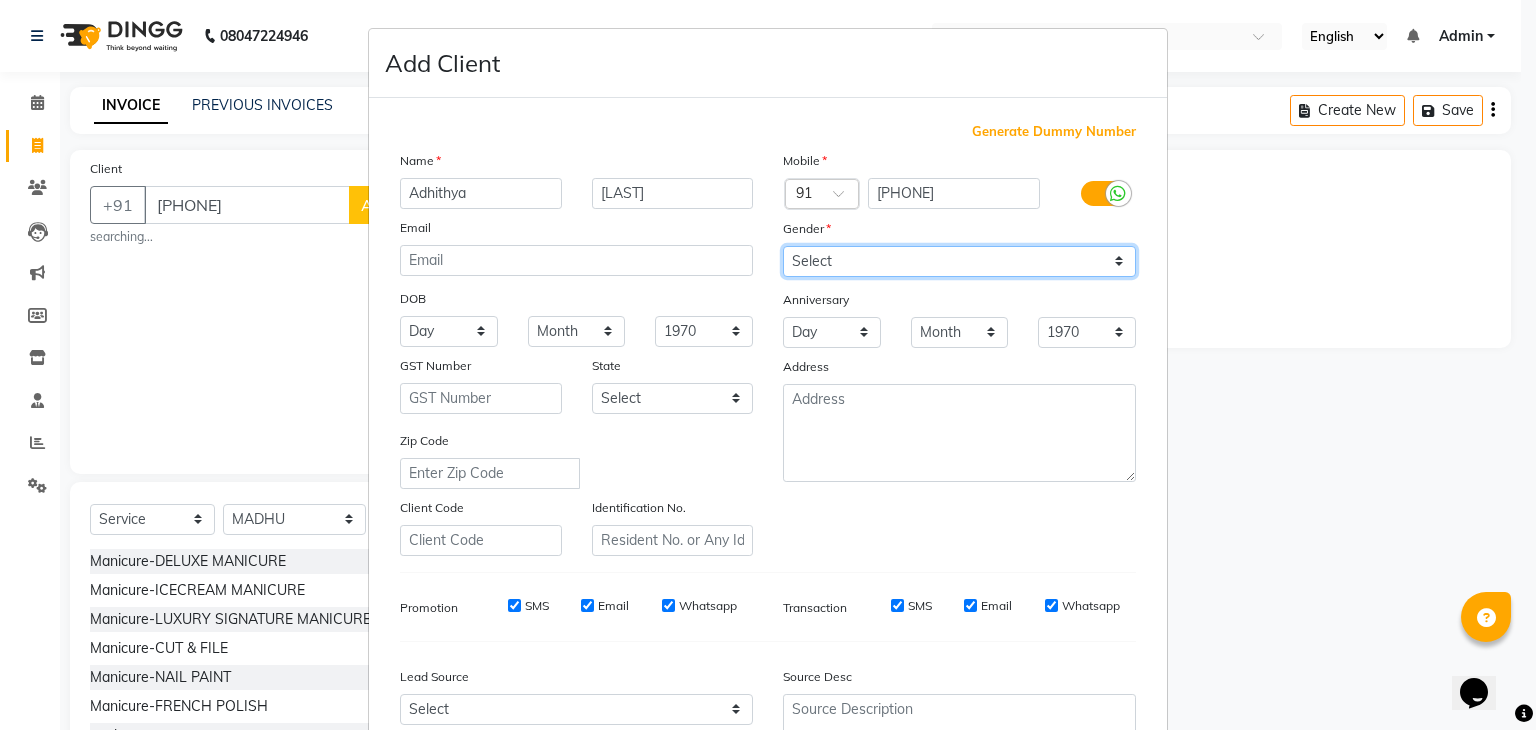 click on "Select Male Female Other Prefer Not To Say" at bounding box center [959, 261] 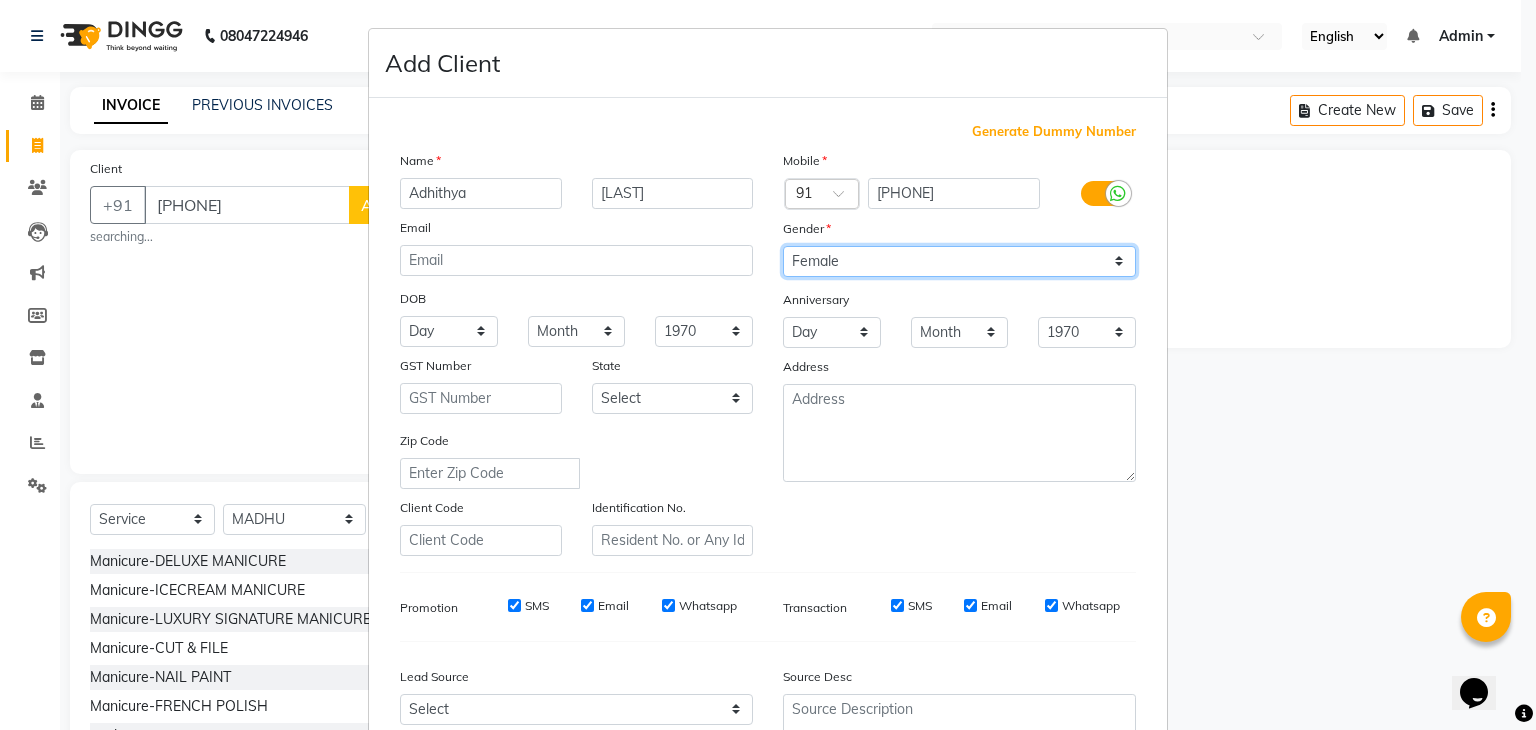 click on "Select Male Female Other Prefer Not To Say" at bounding box center (959, 261) 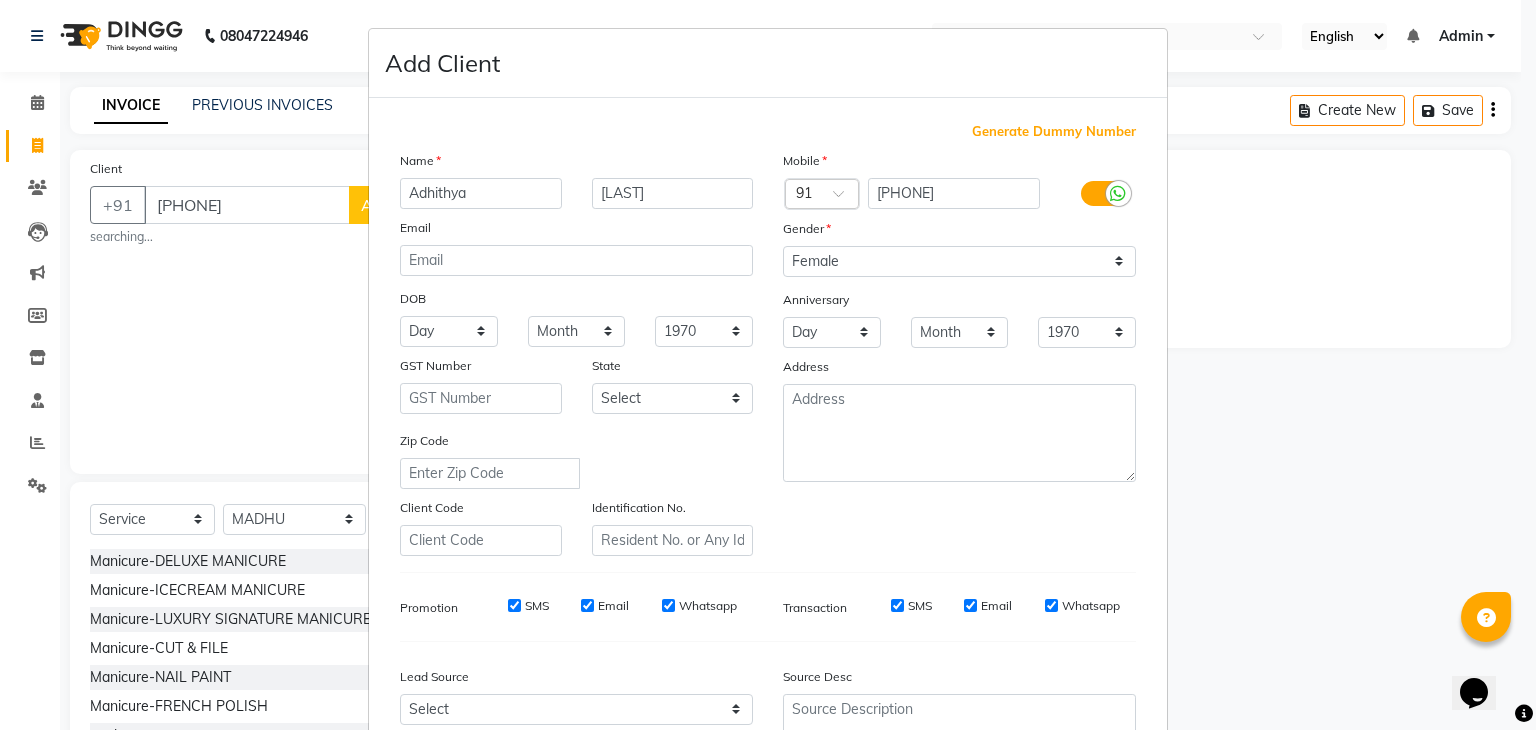 click on "Add Client Generate Dummy Number Name [FIRST] [LAST] Email DOB Day 01 02 03 04 05 06 07 08 09 10 11 12 13 14 15 16 17 18 19 20 21 22 23 24 25 26 27 28 29 30 31 Month January February March April May June July August September October November December 1940 1941 1942 1943 1944 1945 1946 1947 1948 1949 1950 1951 1952 1953 1954 1955 1956 1957 1958 1959 1960 1961 1962 1963 1964 1965 1966 1967 1968 1969 1970 1971 1972 1973 1974 1975 1976 1977 1978 1979 1980 1981 1982 1983 1984 1985 1986 1987 1988 1989 1990 1991 1992 1993 1994 1995 1996 1997 1998 1999 2000 2001 2002 2003 2004 2005 2006 2007 2008 2009 2010 2011 2012 2013 2014 2015 2016 2017 2018 2019 2020 2021 2022 2023 2024 GST Number State Select Andaman and Nicobar Islands Andhra Pradesh Arunachal Pradesh Assam Bihar Chandigarh Chhattisgarh Dadra and Nagar Haveli Daman and Diu Delhi Goa Gujarat Haryana Himachal Pradesh Jammu and Kashmir Jharkhand Karnataka Kerala Lakshadweep Madhya Pradesh Maharashtra Manipur Meghalaya Mizoram Nagaland Odisha Pondicherry Punjab" at bounding box center (768, 365) 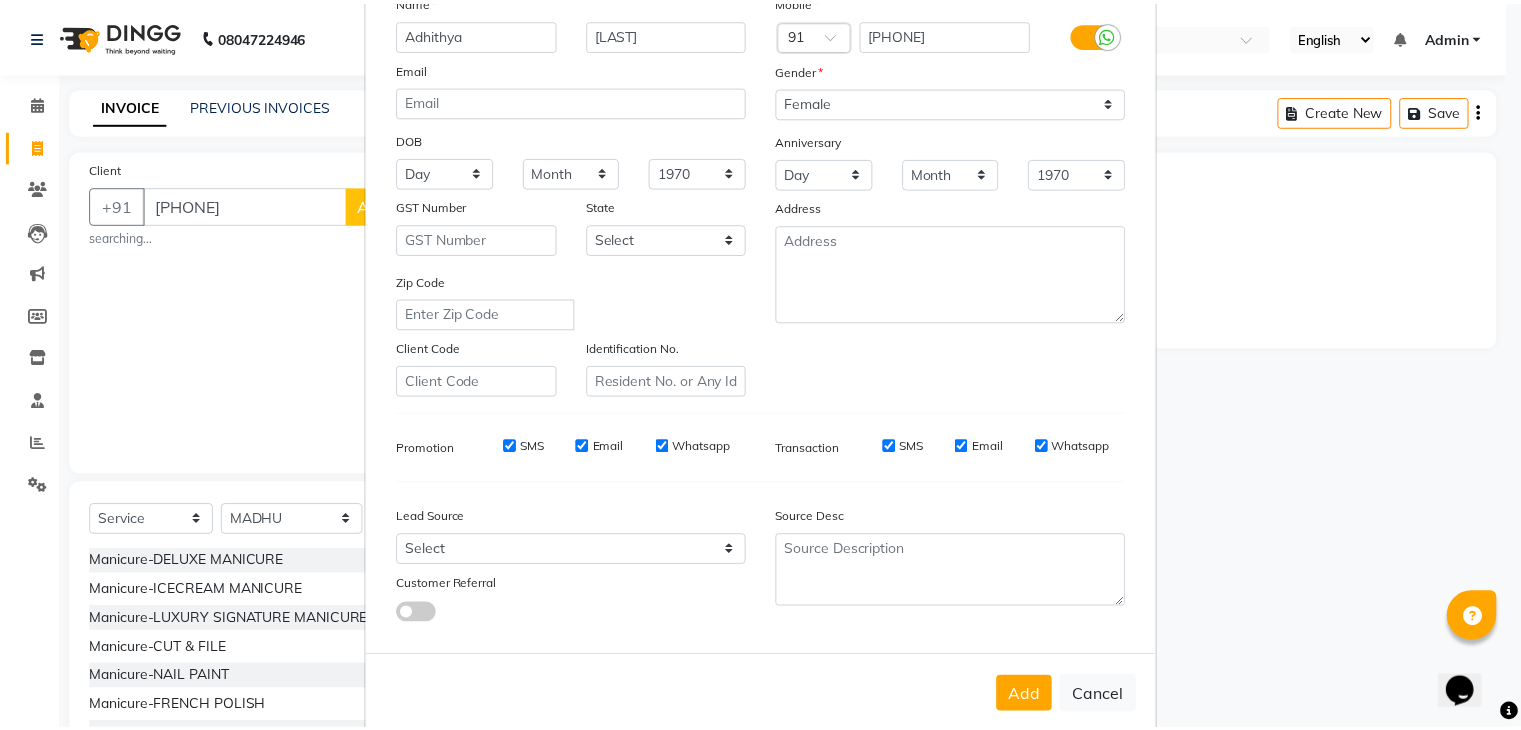 scroll, scrollTop: 203, scrollLeft: 0, axis: vertical 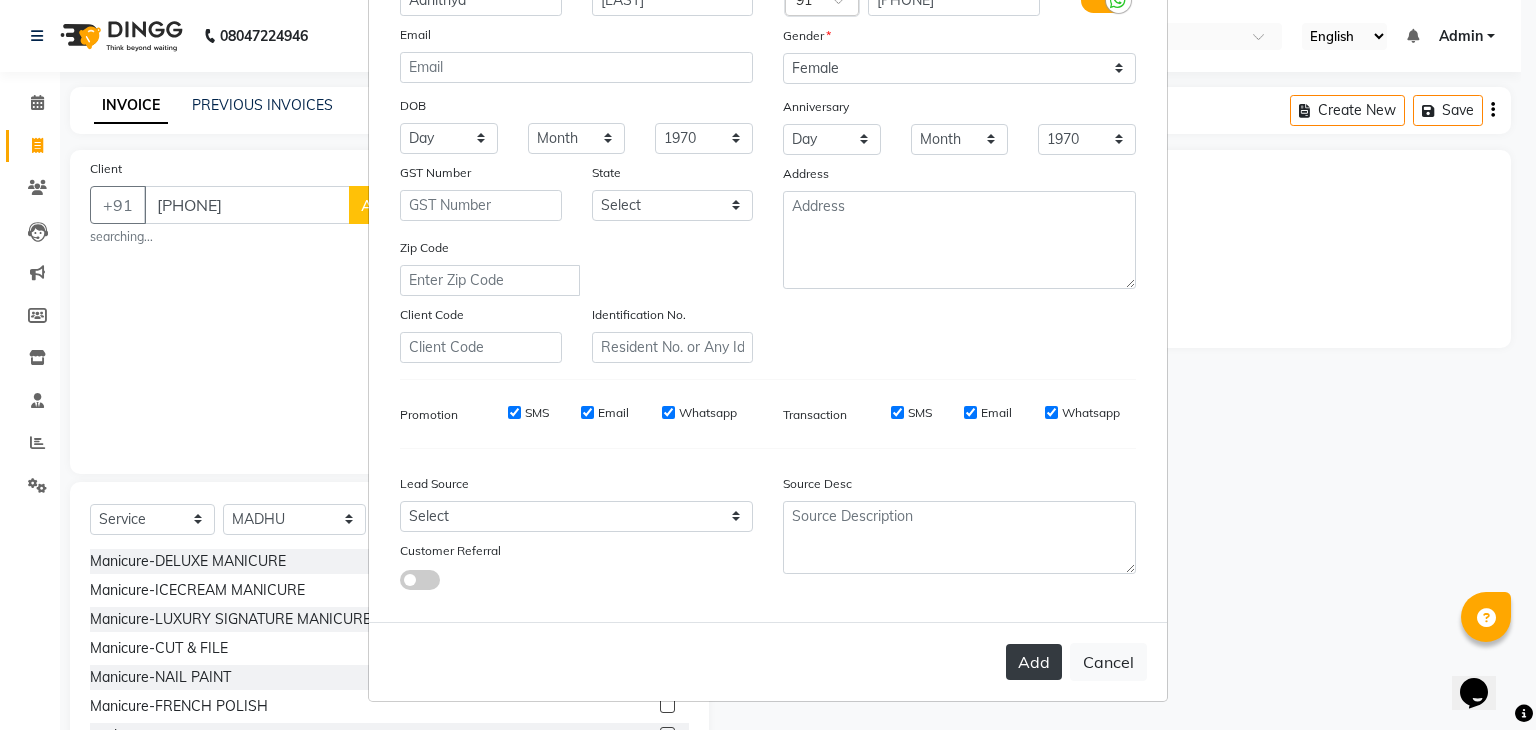 click on "Add" at bounding box center [1034, 662] 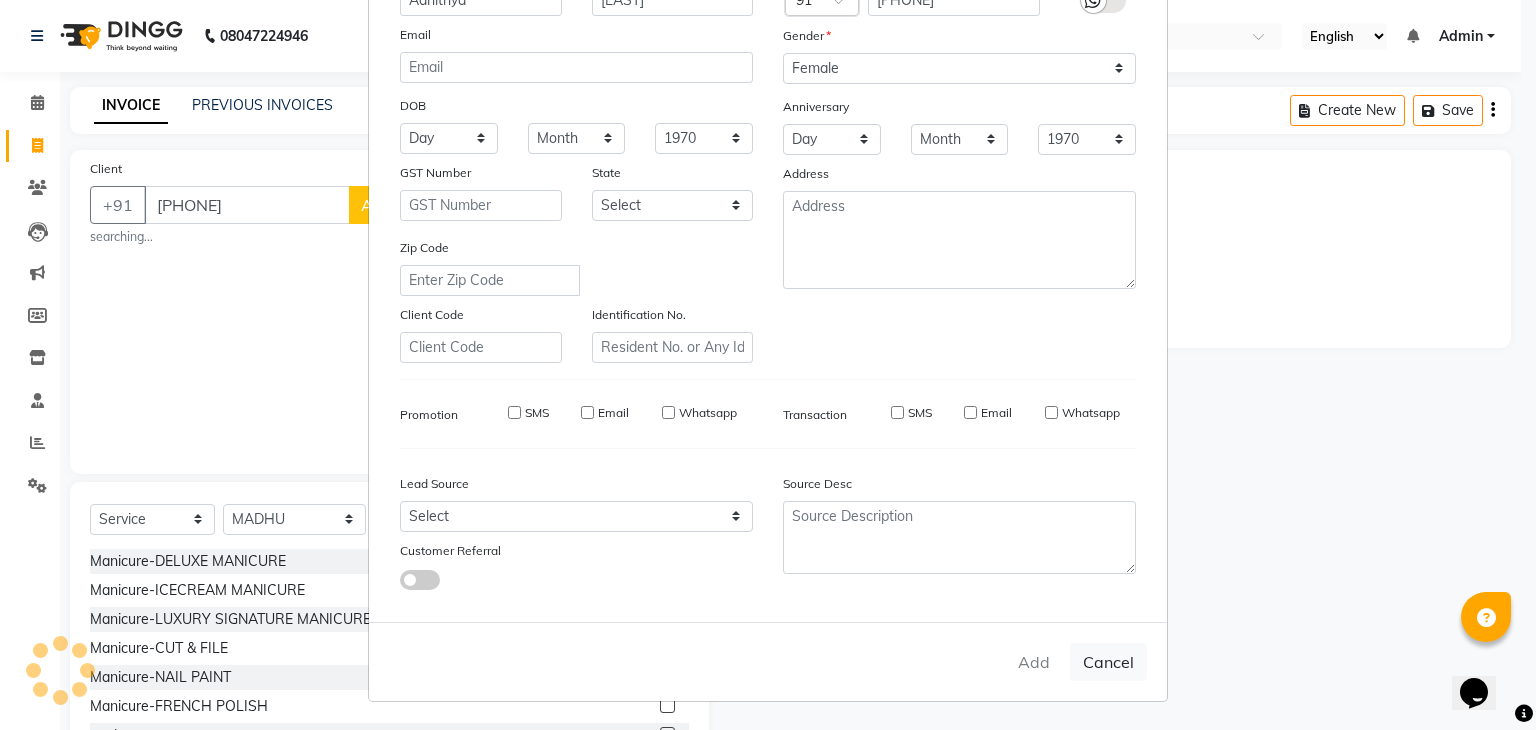 type 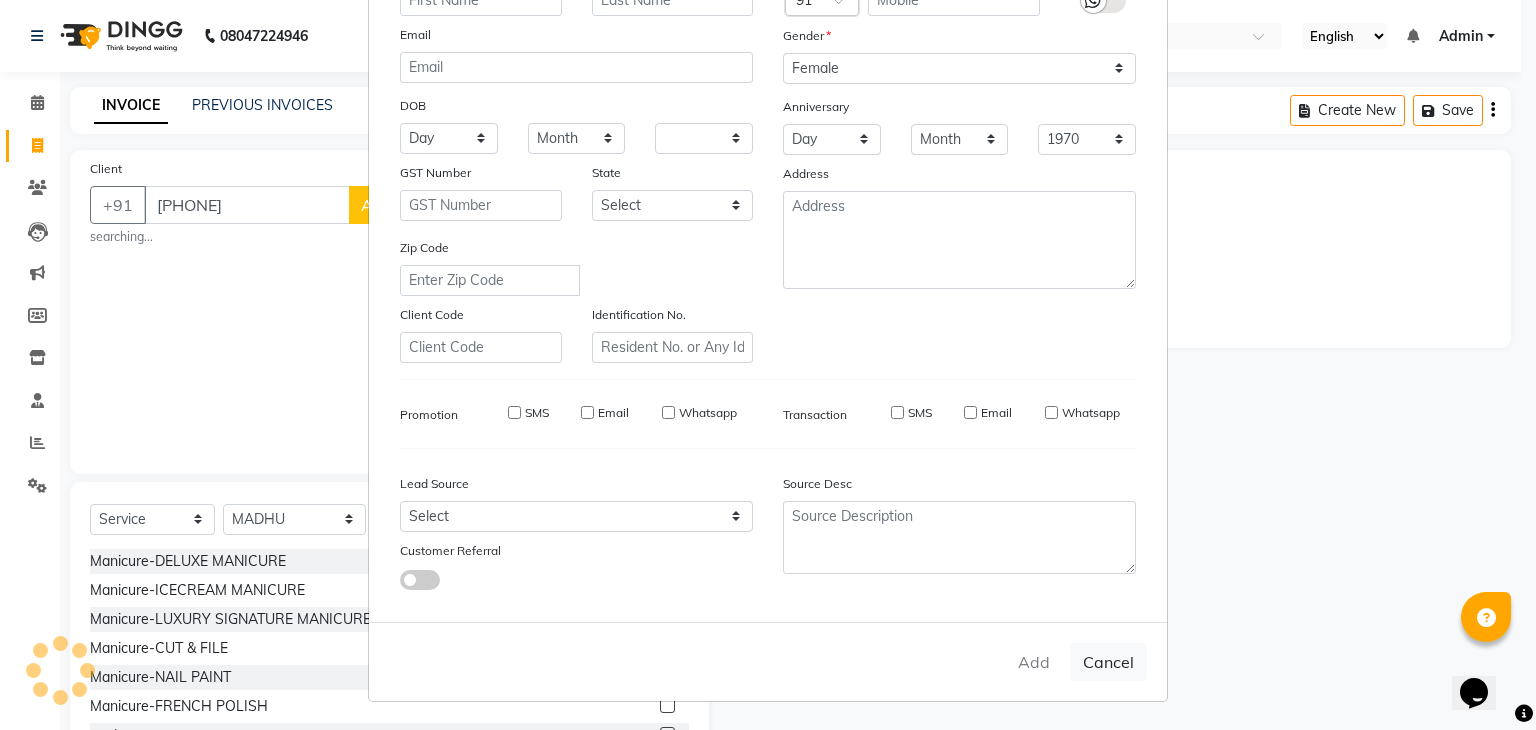 select 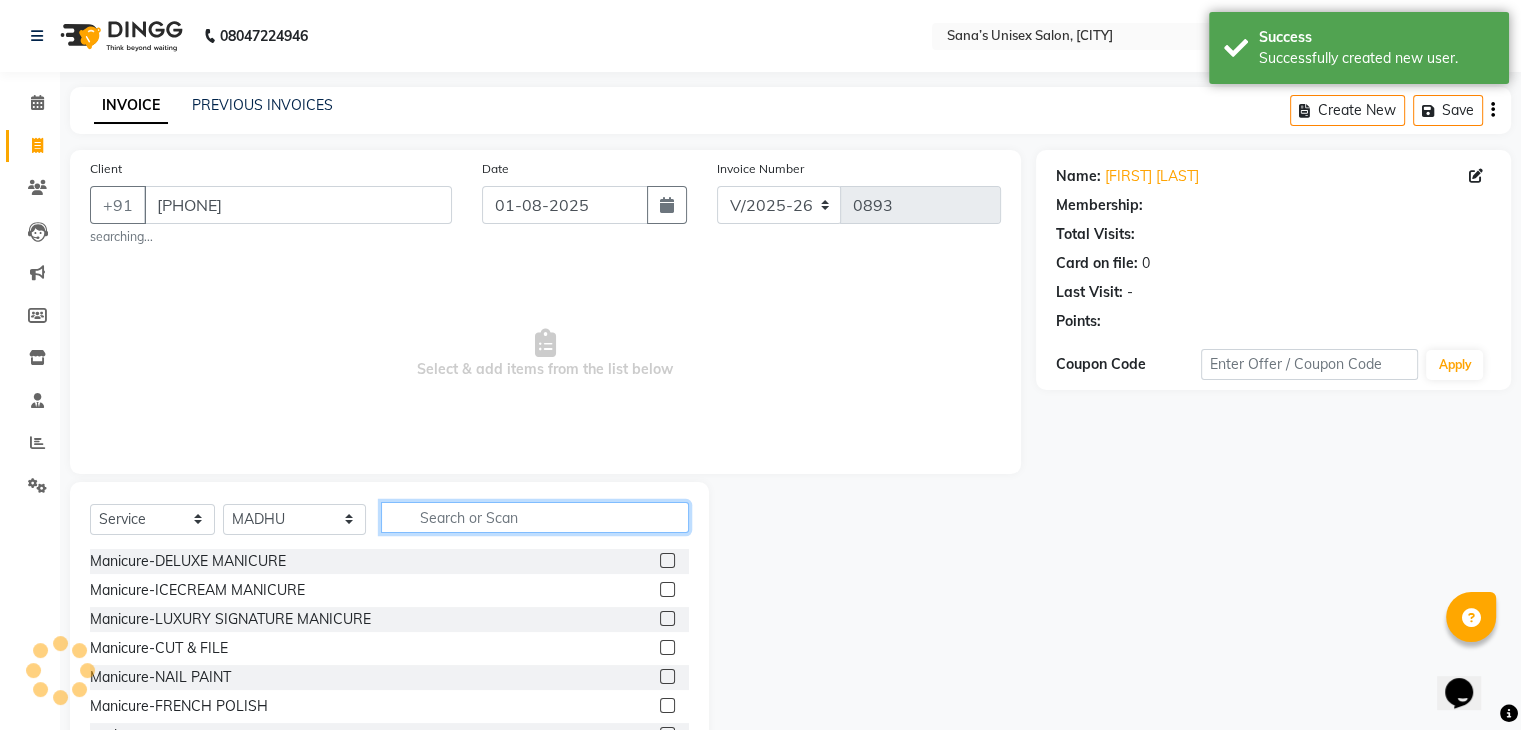 click 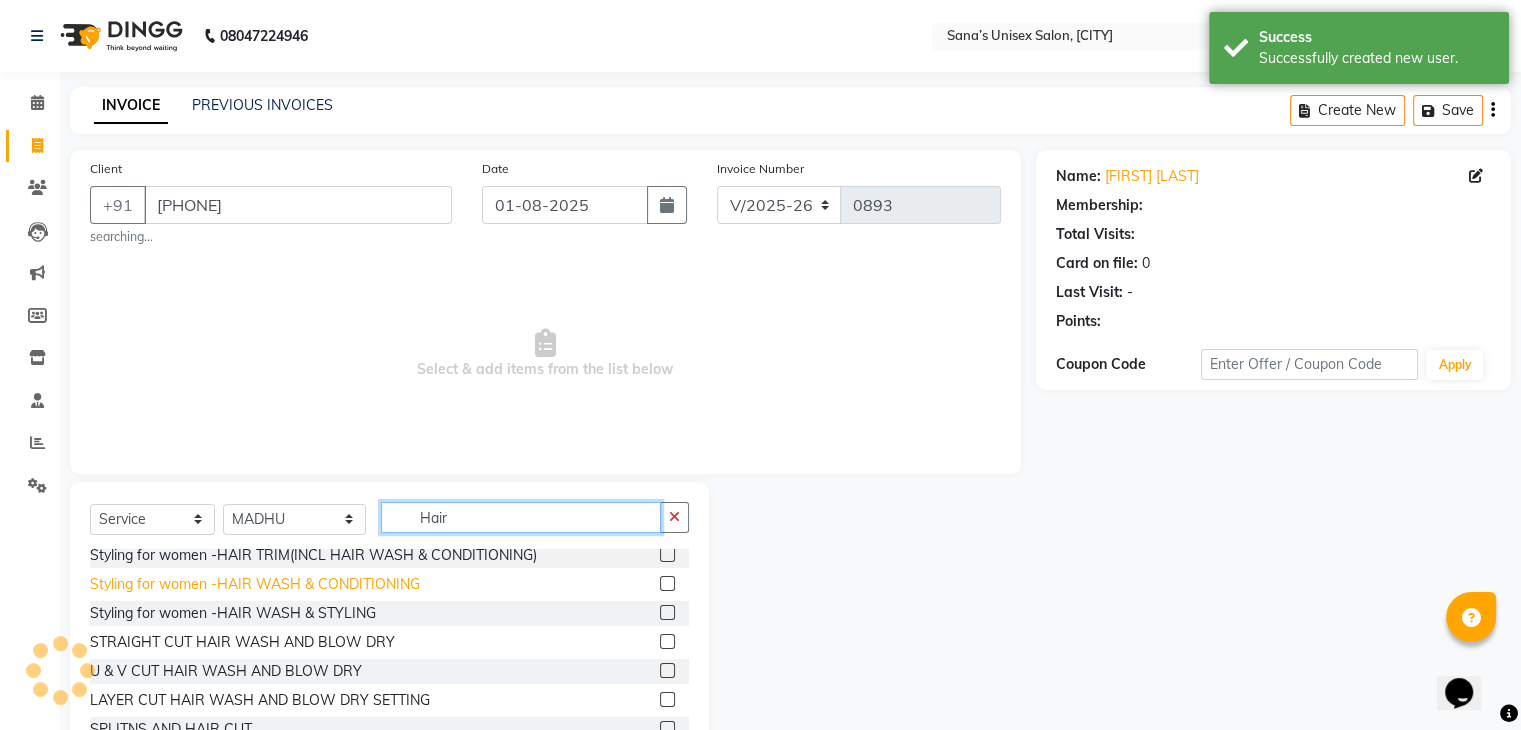 scroll, scrollTop: 0, scrollLeft: 0, axis: both 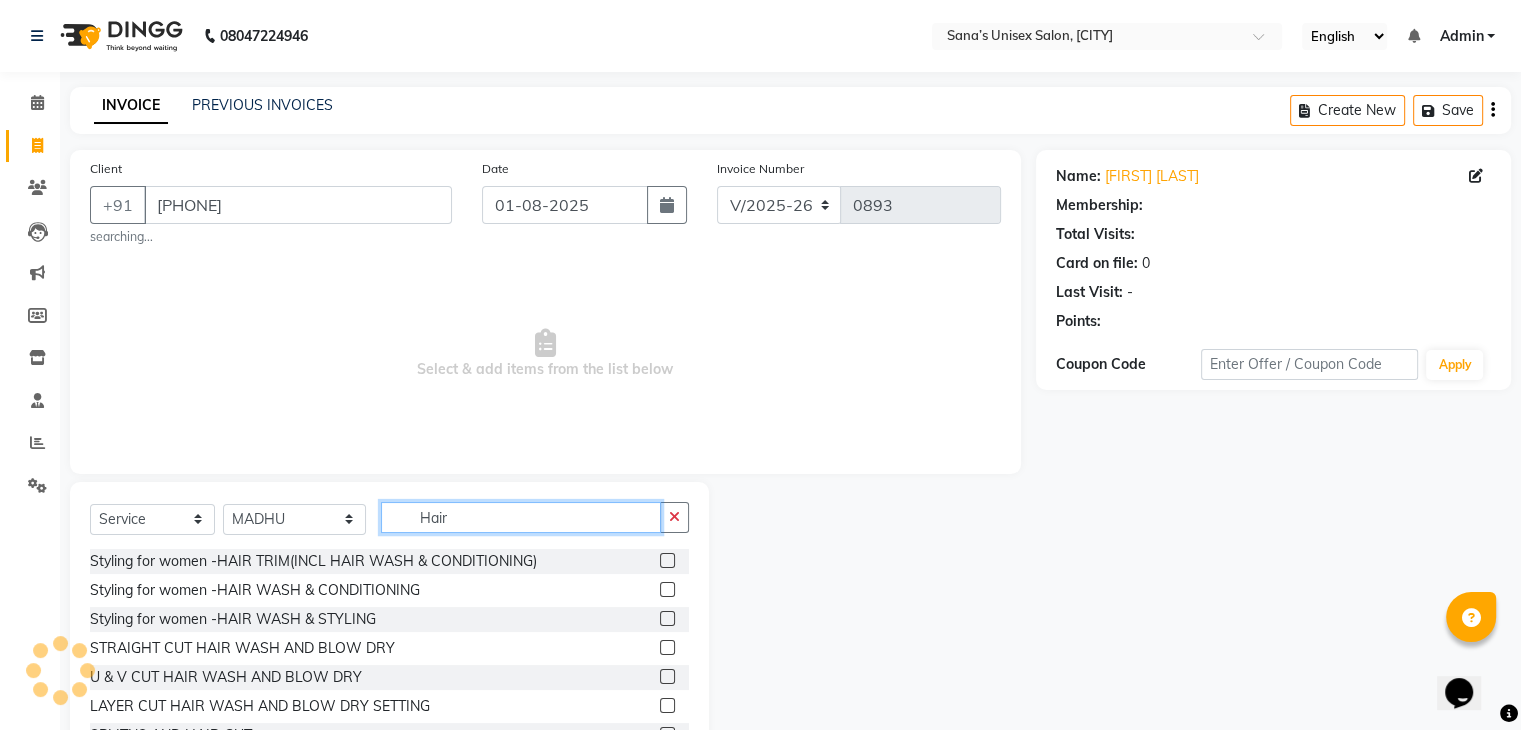 type on "Hair" 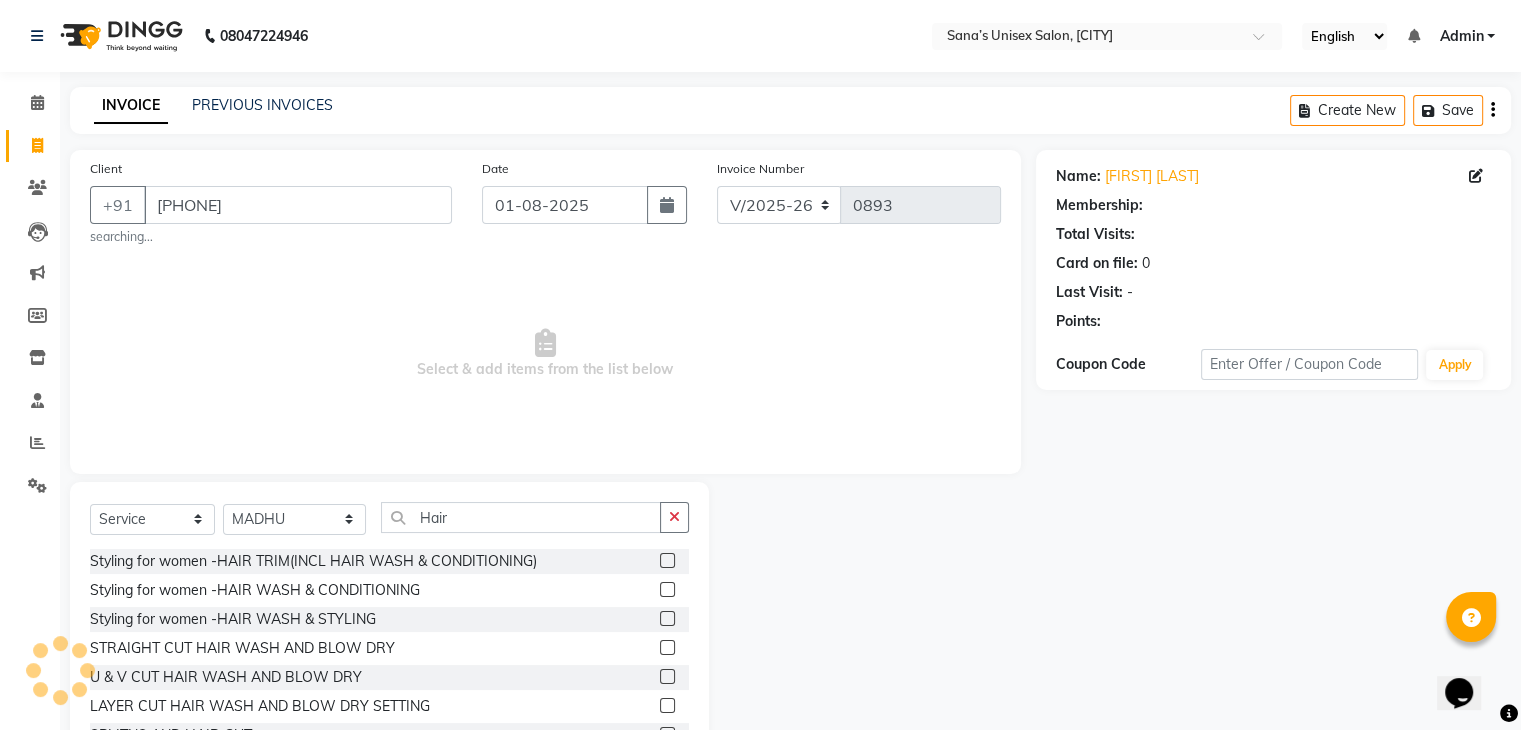click 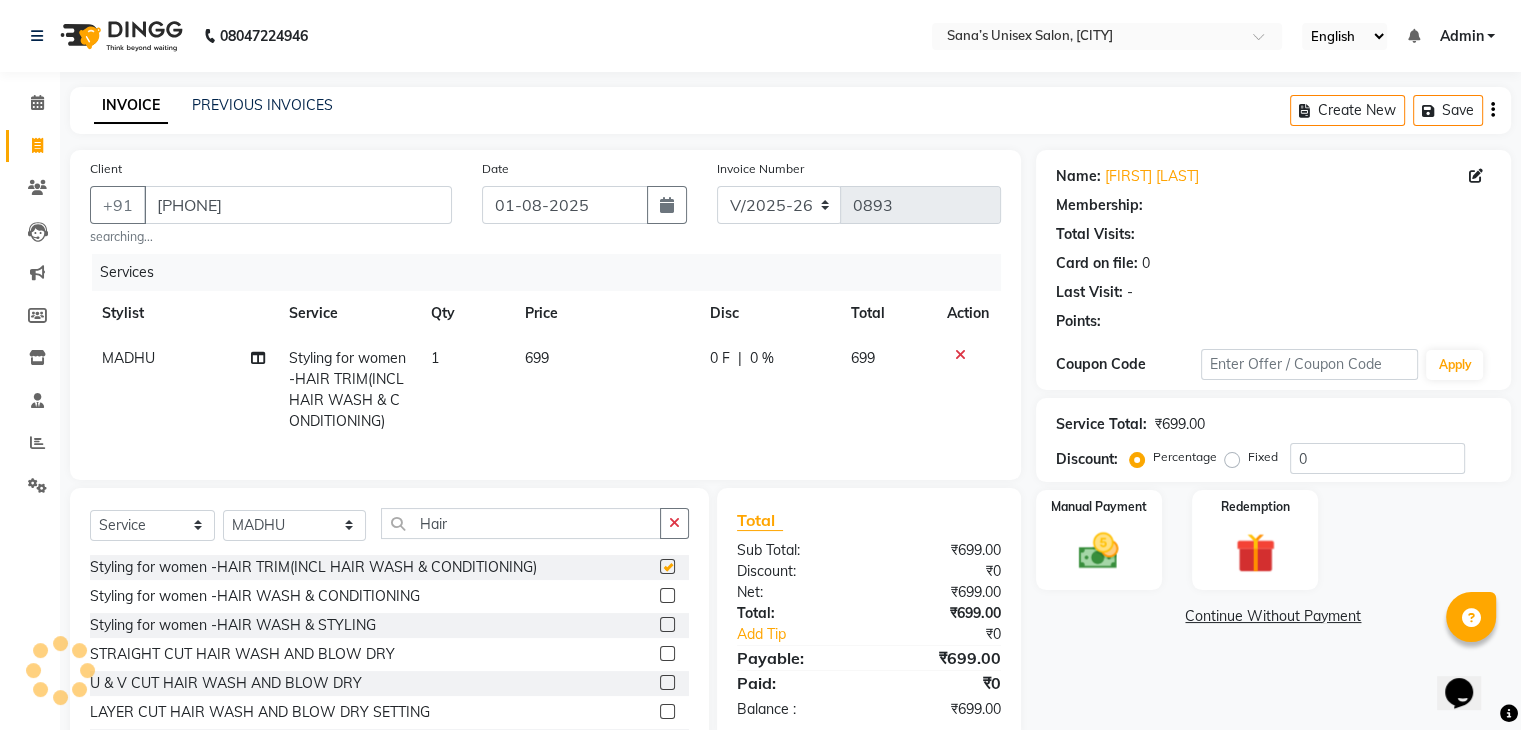 checkbox on "false" 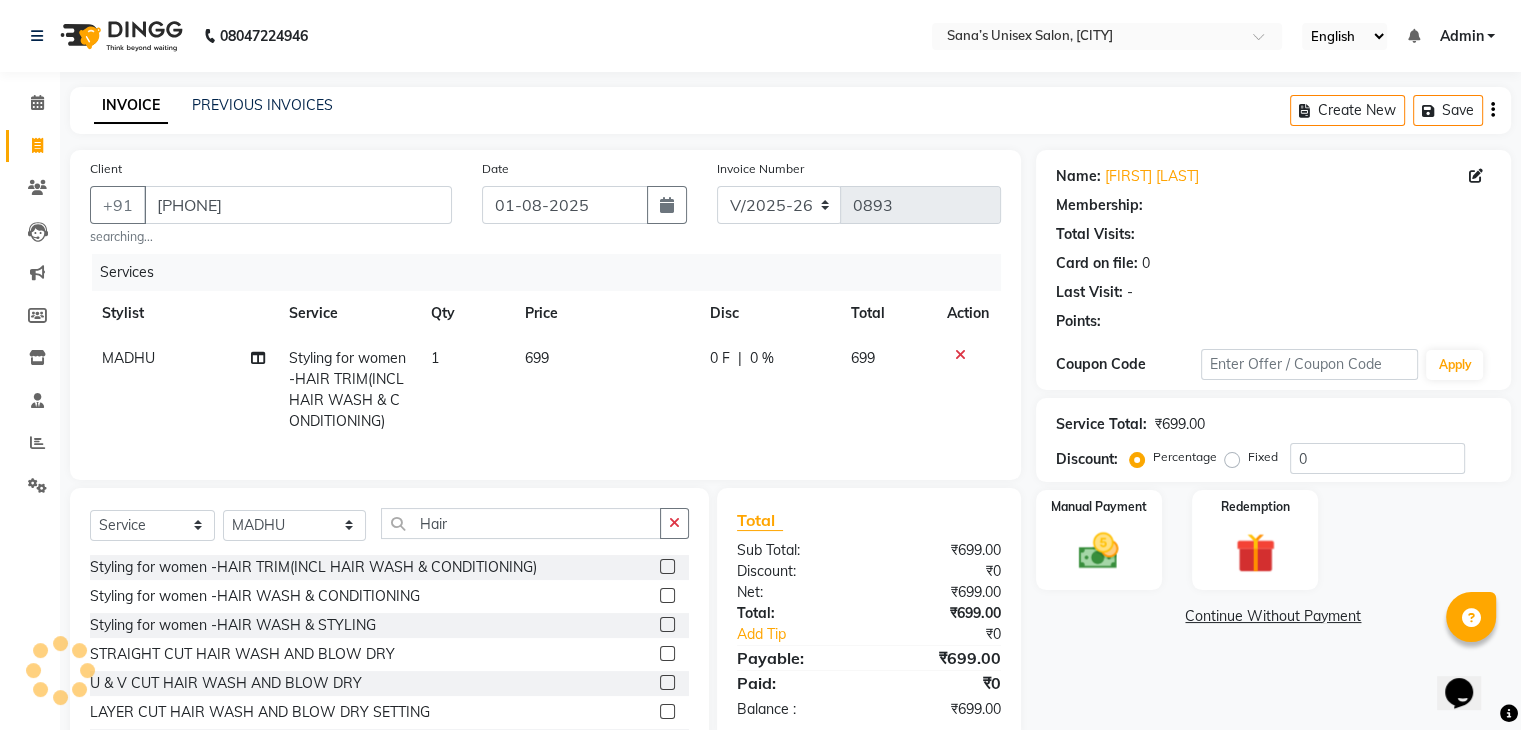 click on "699" 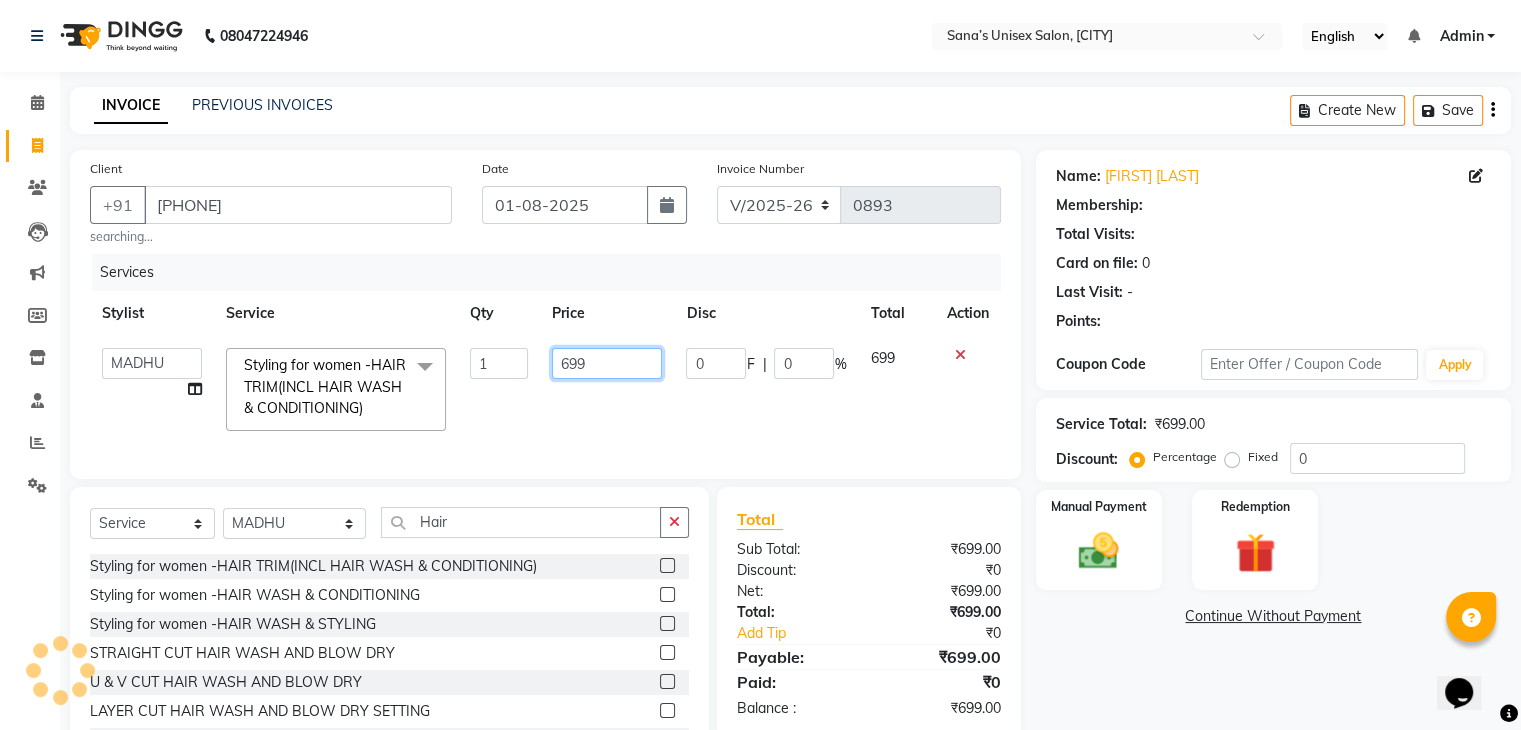 drag, startPoint x: 596, startPoint y: 349, endPoint x: 492, endPoint y: 369, distance: 105.90562 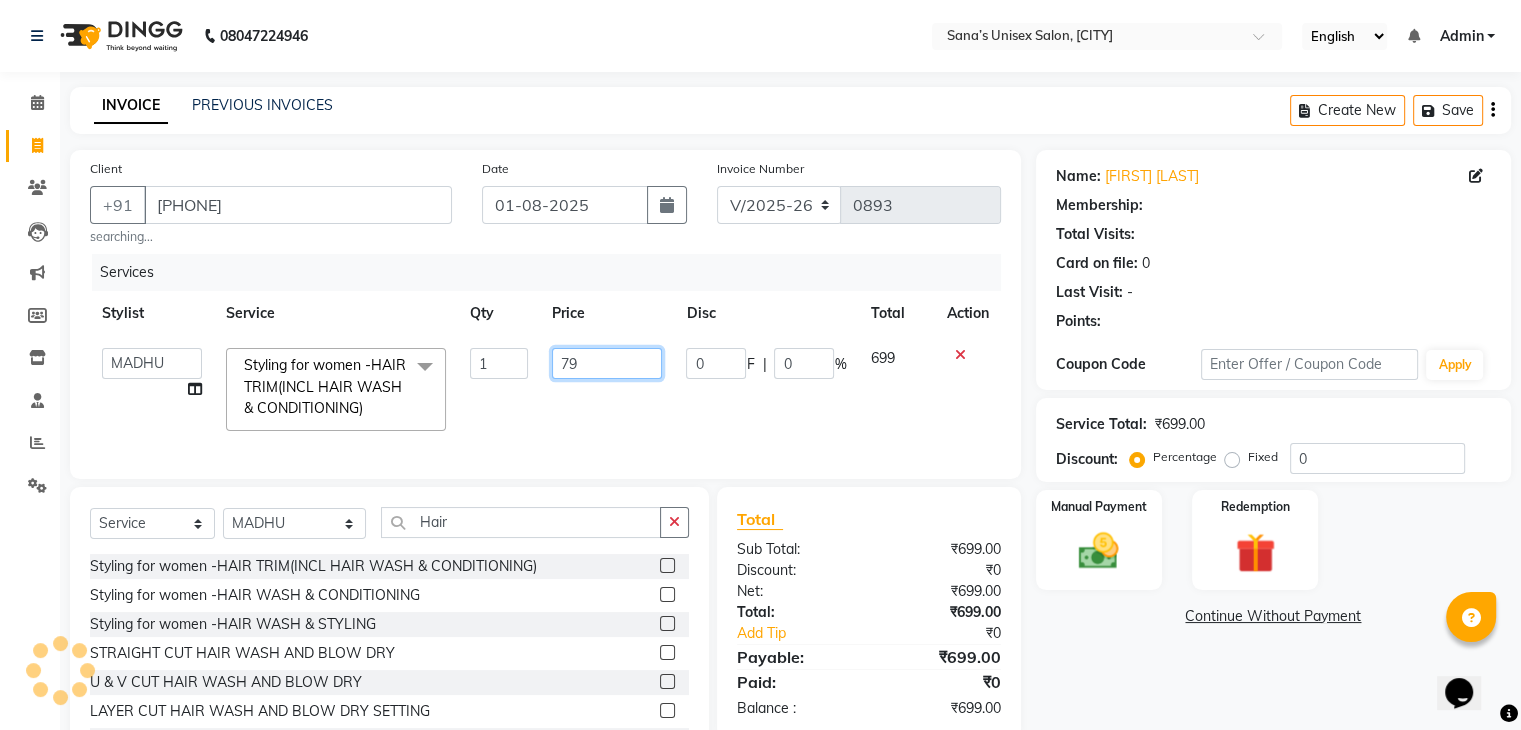 type on "799" 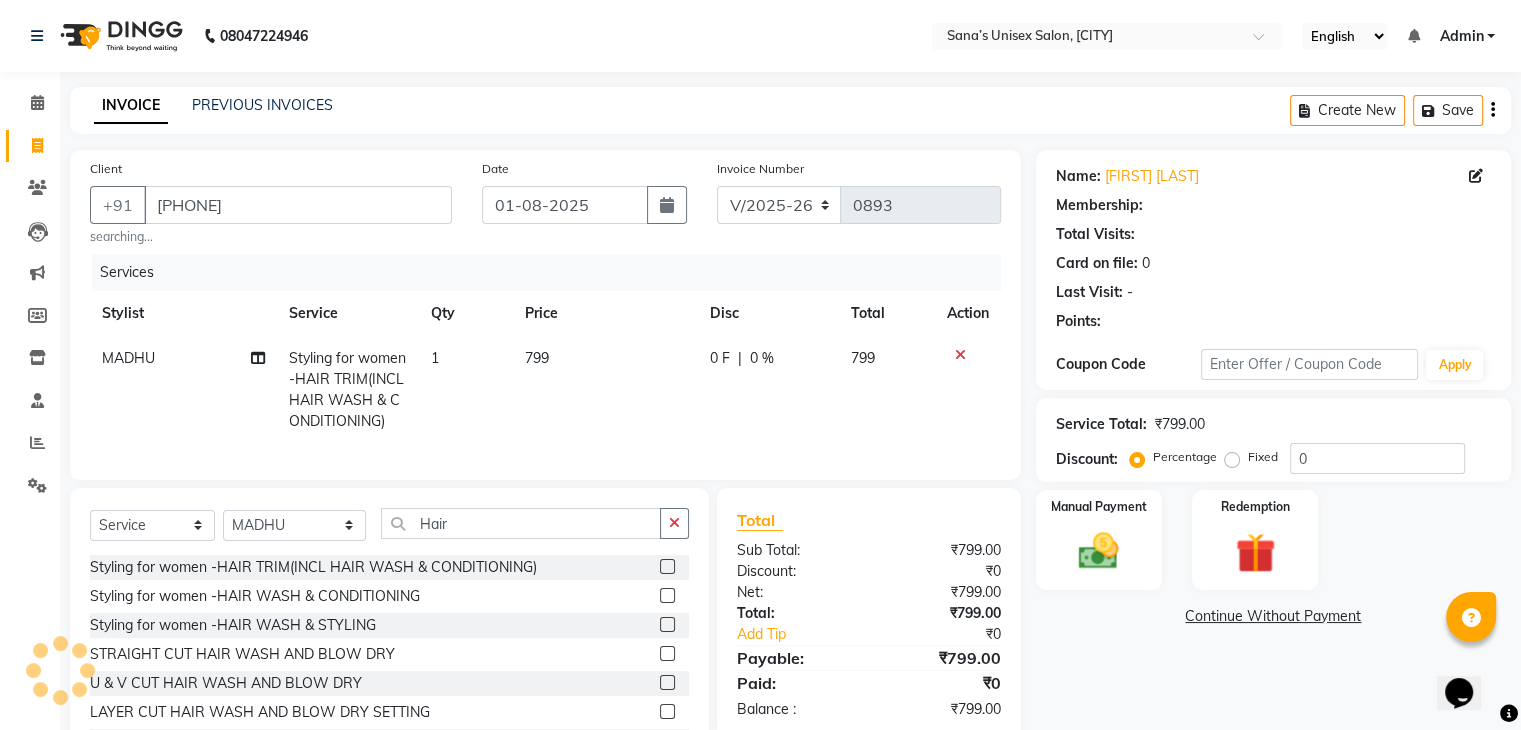 click on "799" 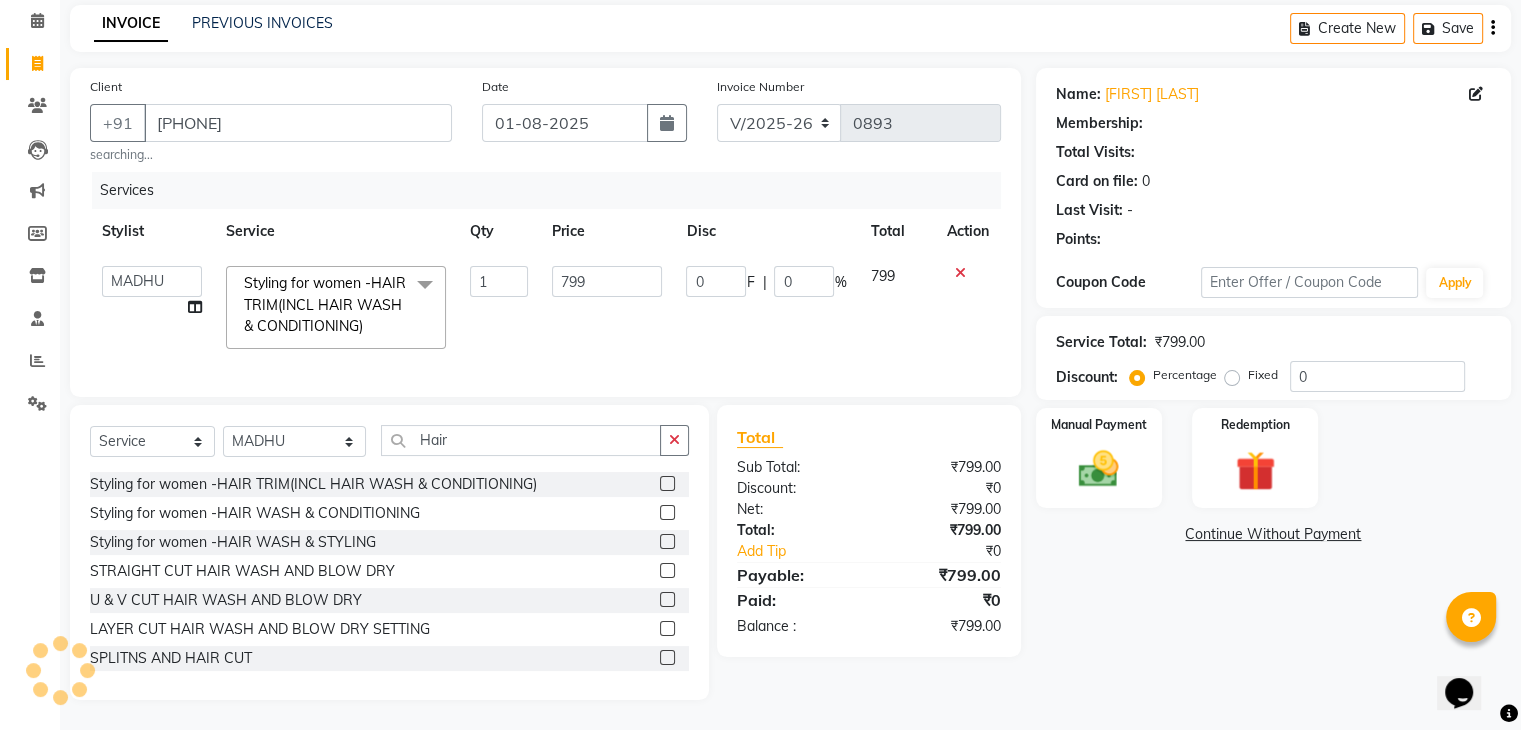 scroll, scrollTop: 97, scrollLeft: 0, axis: vertical 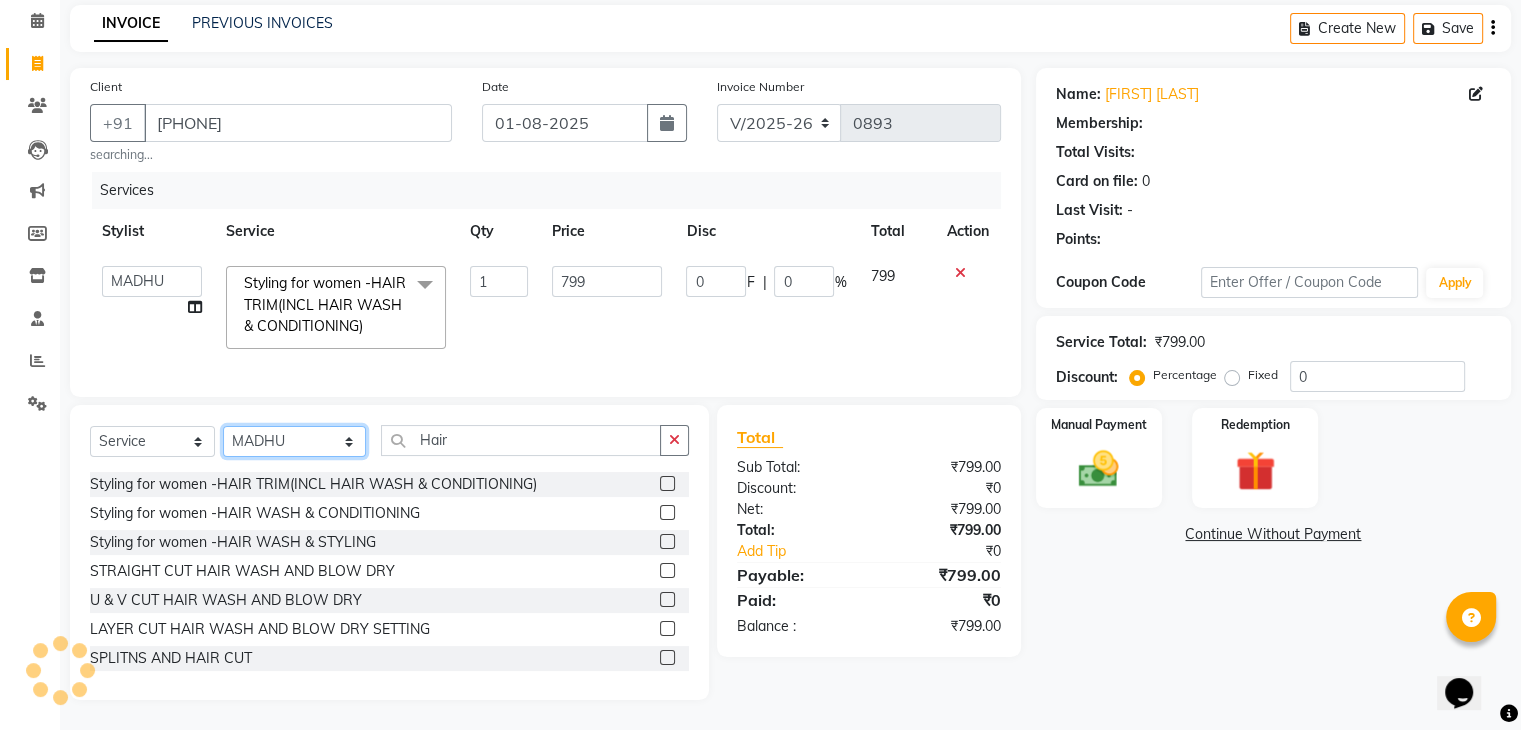 click on "Select Stylist anjali beauty MADHU [FIRST] [LAST] (BEAUTY THERAPIST) NANDHINI NivethaKarthikeyan PRABA SANJITHA" 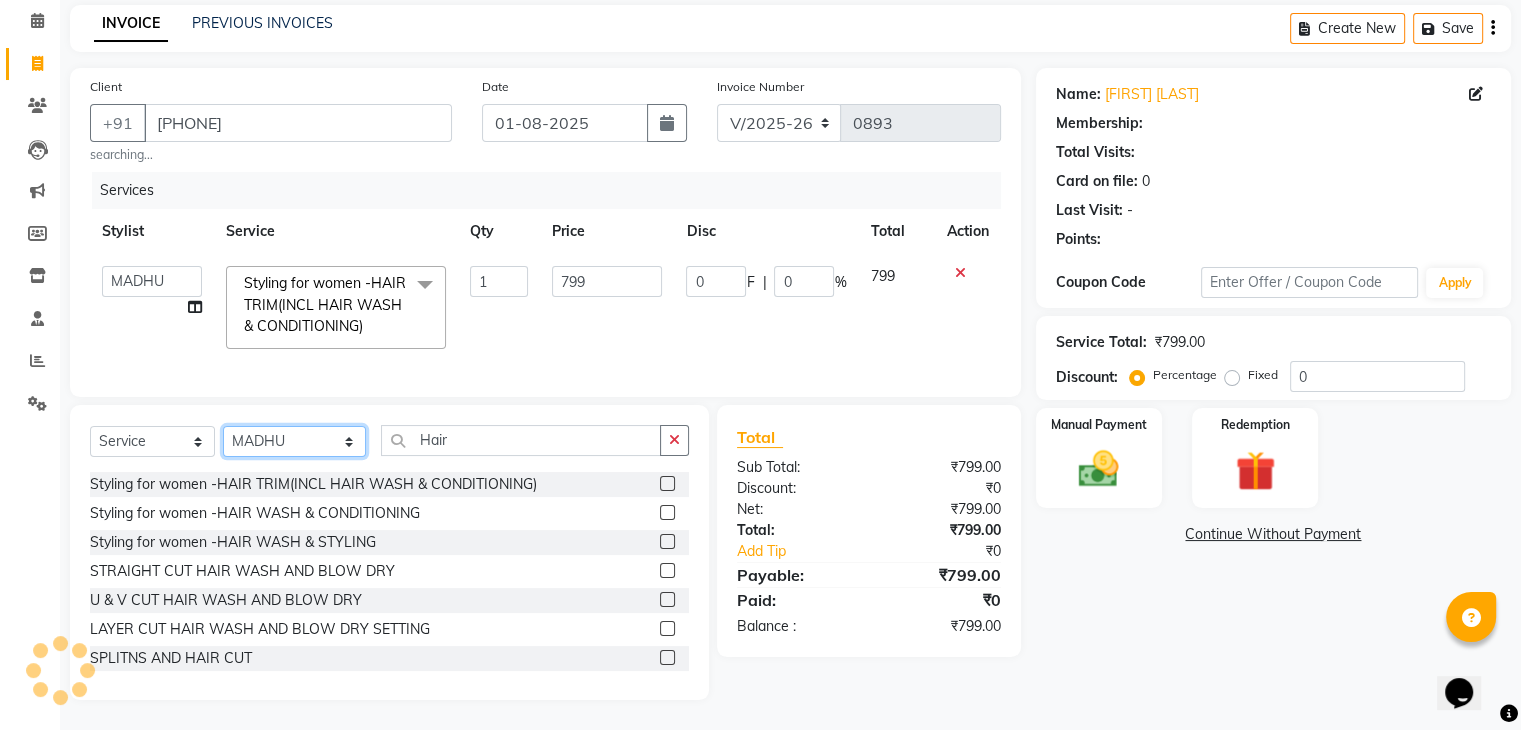 select on "[NUMBER]" 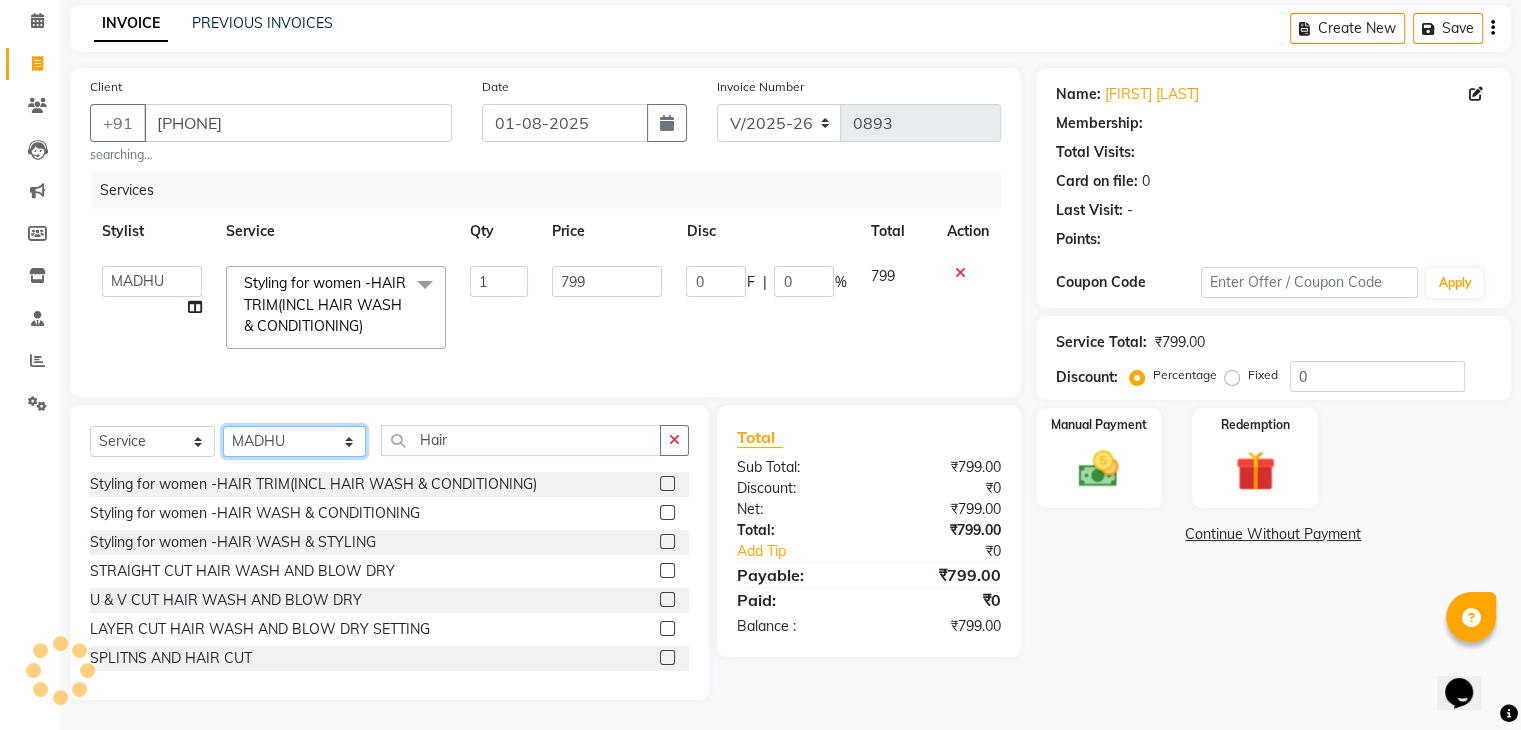 click on "Select Stylist anjali beauty MADHU [FIRST] [LAST] (BEAUTY THERAPIST) NANDHINI NivethaKarthikeyan PRABA SANJITHA" 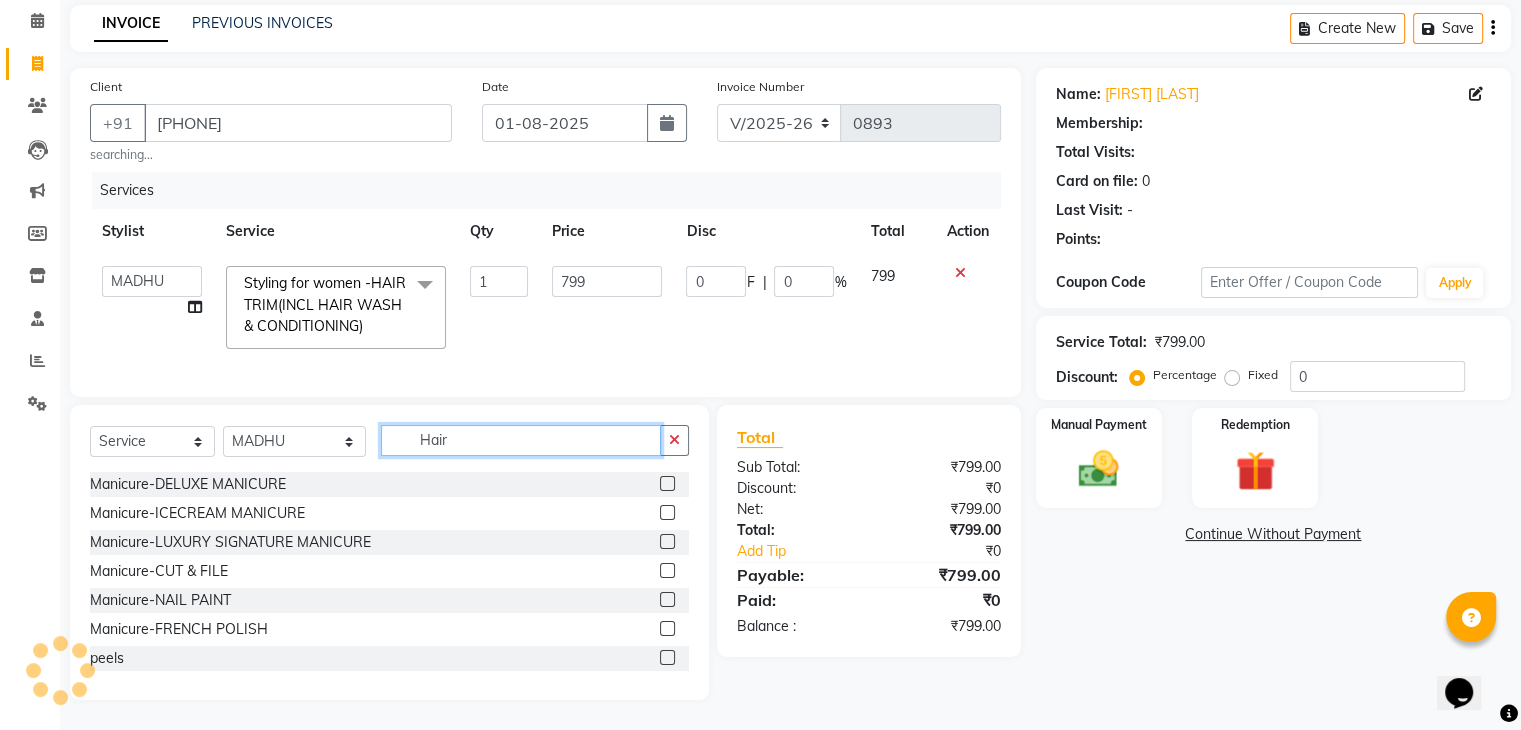 click on "Hair" 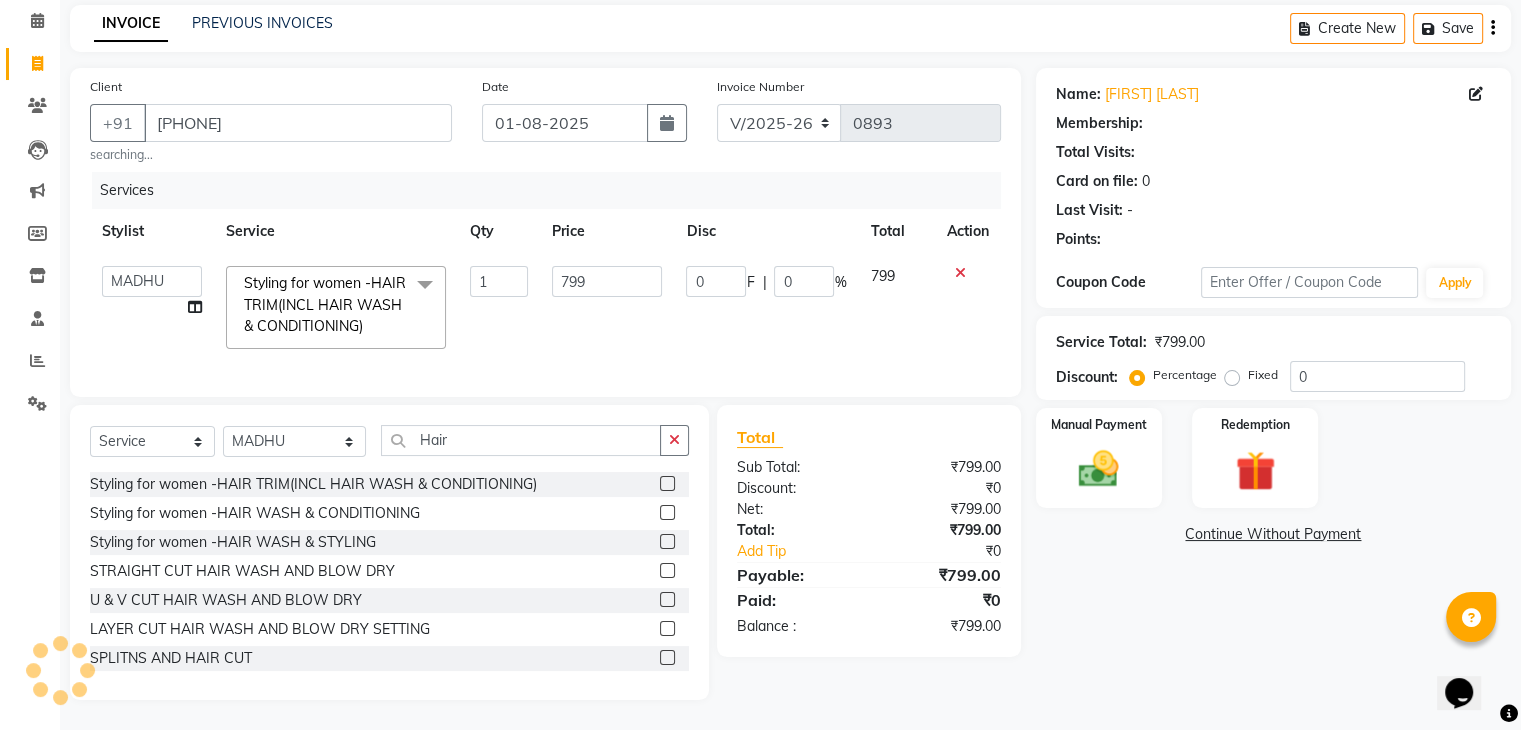 click 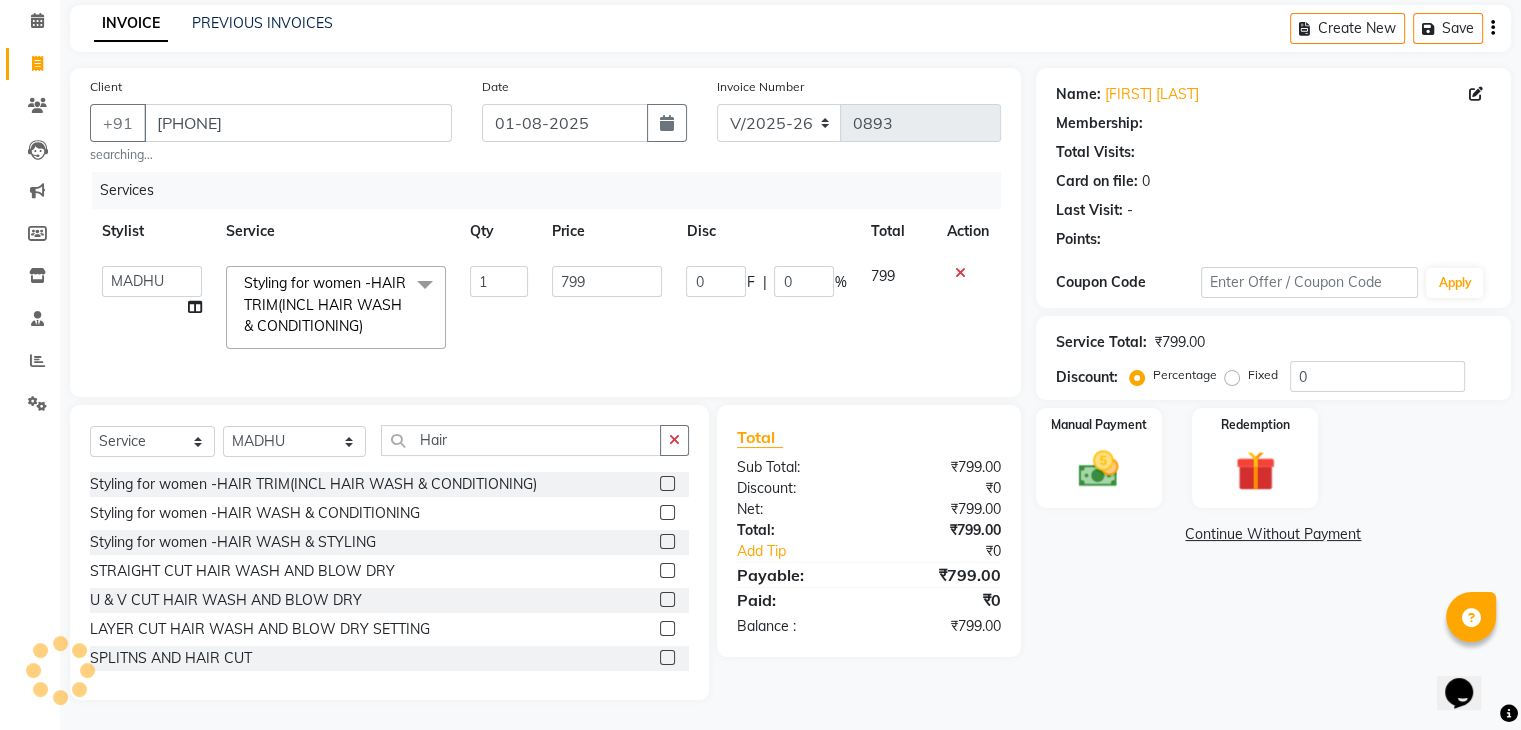 click at bounding box center (666, 484) 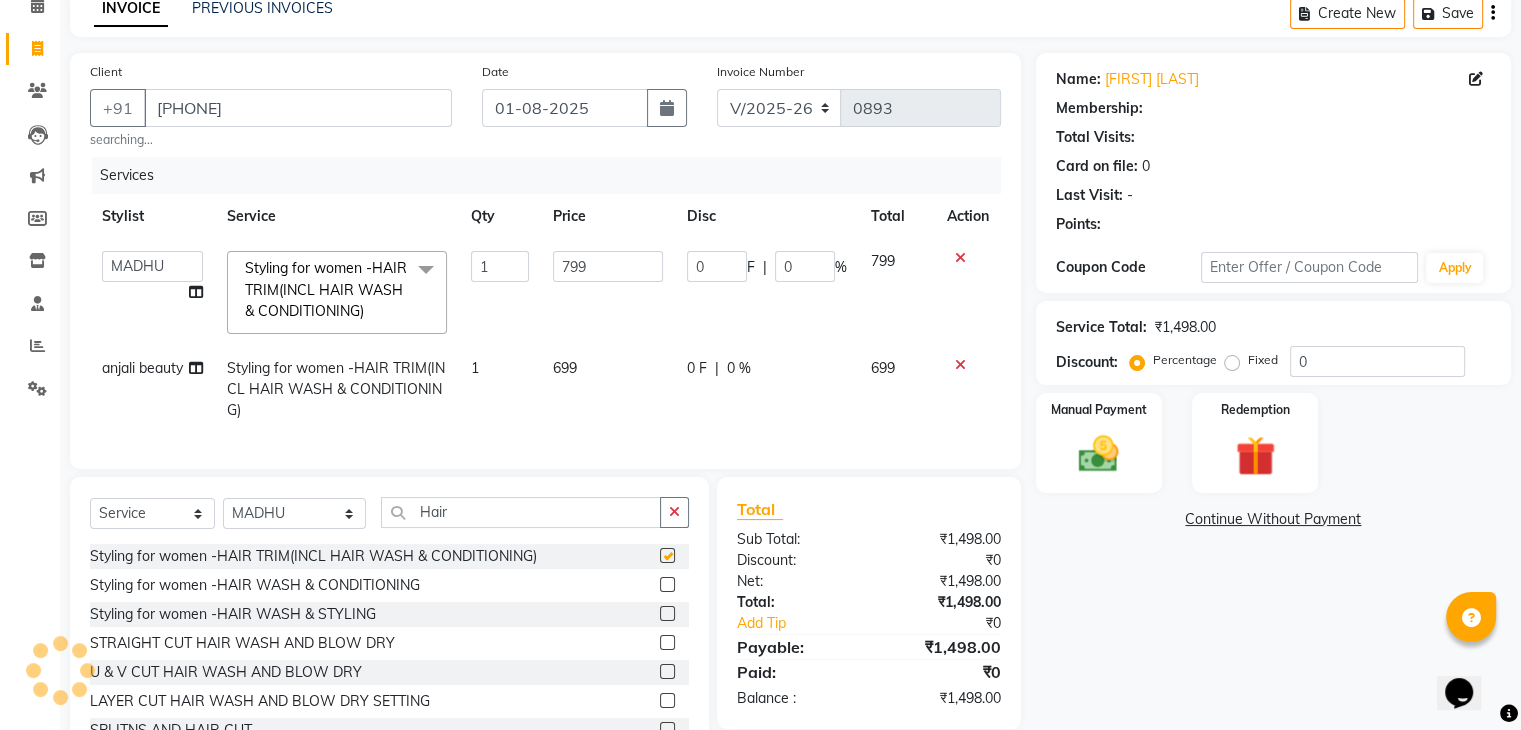 click on "699" 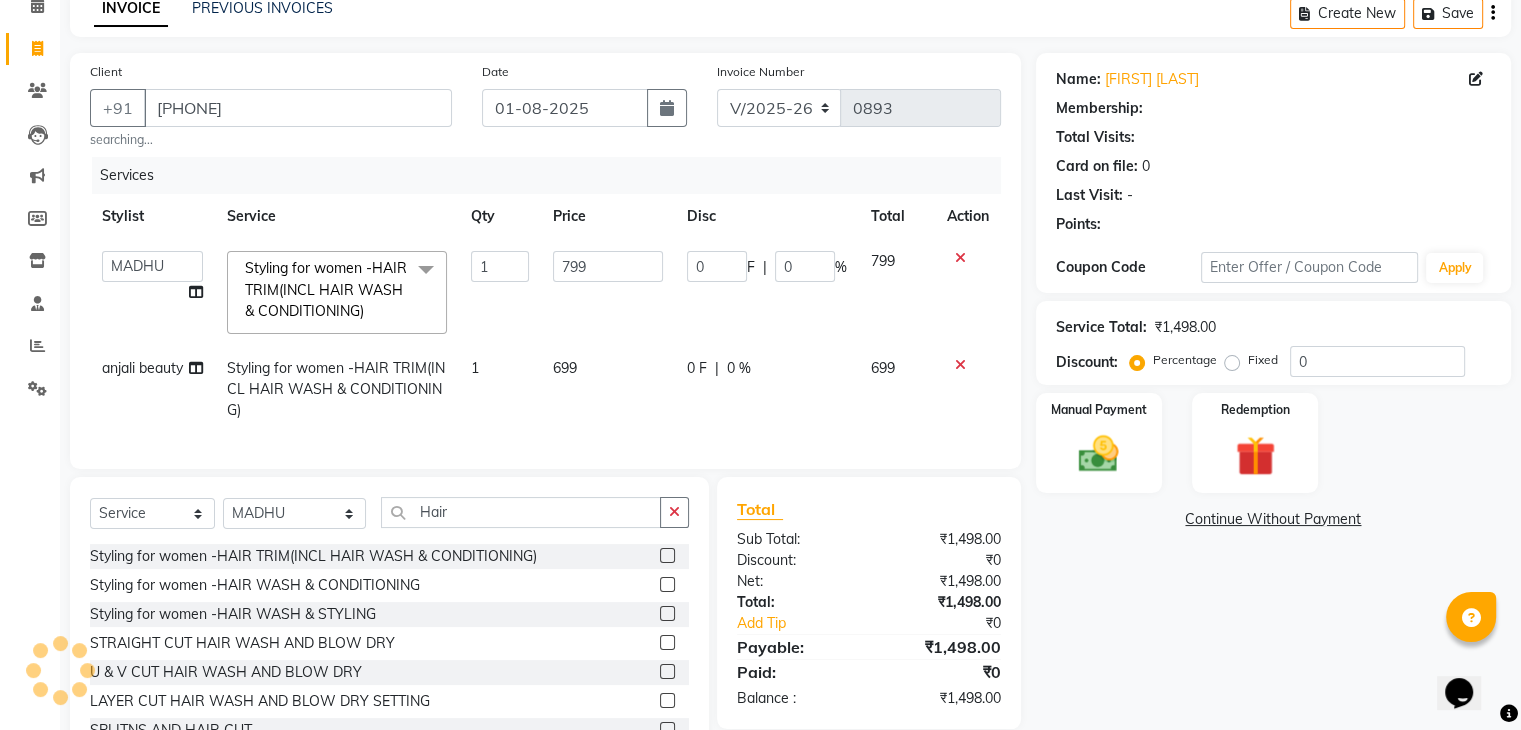 checkbox on "false" 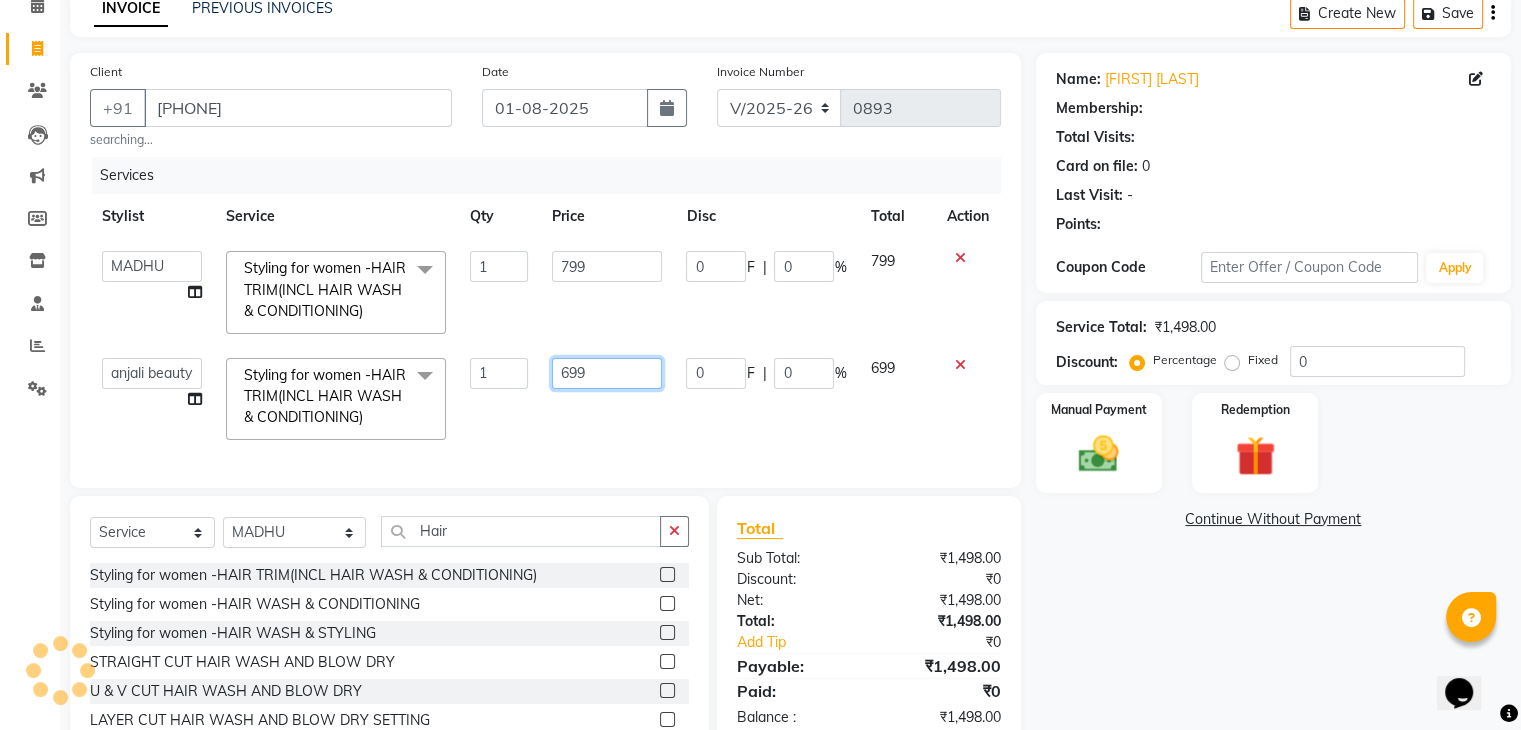 drag, startPoint x: 593, startPoint y: 369, endPoint x: 501, endPoint y: 390, distance: 94.36631 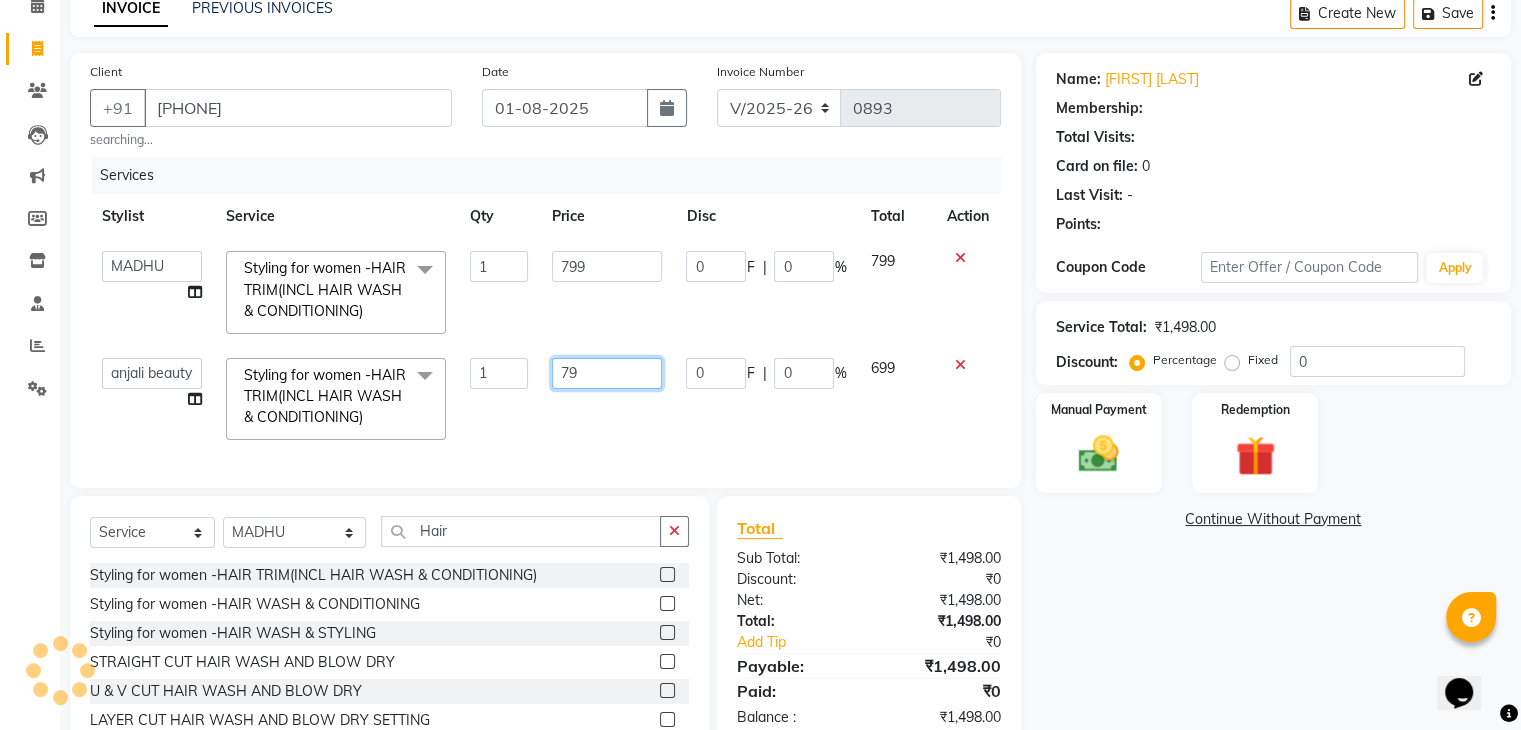 type on "799" 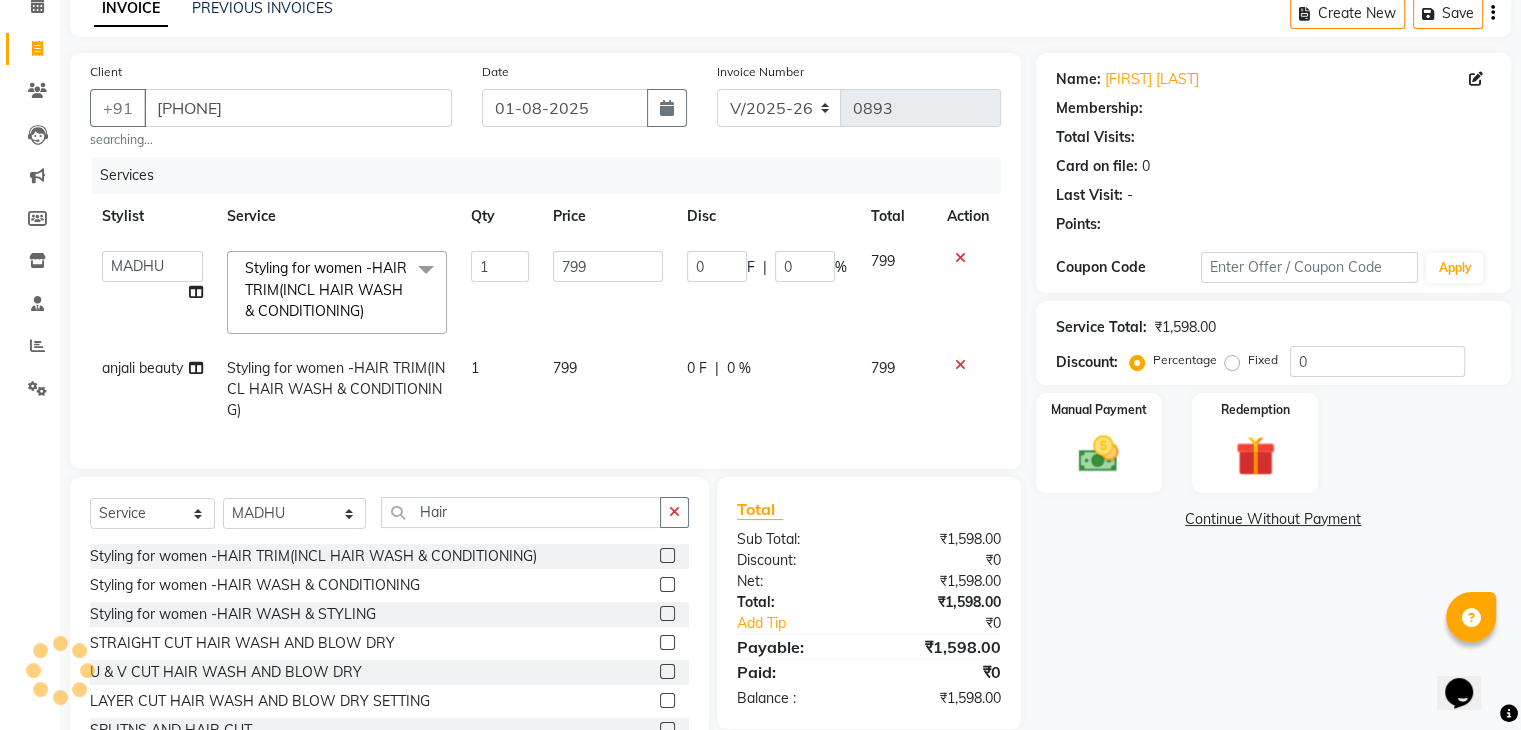 click on "Services Stylist Service Qty Price Disc Total Action anjali beauty MADHU [FIRST] [LAST] (BEAUTY THERAPIST) NANDHINI NivethaKarthikeyan PRABA SANJITHA Styling for women -HAIR TRIM(INCL HAIR WASH & CONDITIONING) x Manicure-DELUXE MANICURE Manicure-ICECREAM MANICURE Manicure-LUXURY SIGNATURE MANICURE Manicure-CUT & FILE Manicure-NAIL PAINT Manicure-FRENCH POLISH peels Pedicure -DELUXE PEDICURE Pedicure -ICECREAM PEDICURE Pedicure -SPA PEDICURE Pedicure -LUXURY SIGNATURE PEDICURE Pedicure -CUT & FILE Pedicure -NAIL PAINT Pedicure -FRENCH POLISH PEDICURE DONUT Add-on-BLEACH Add-on-PARAFFIN WAX Add-on-HEEL PEEL TREATMENT DETAN-UPPER LIP DETAN-UNDER ARMS DETAN-FEET DETAN-BLOUSE LINE DETAN-HALF ARMS DETAN-FACE DETAN-FACE &NECK DETAN-FULL ARMS DETAN-HALF LEGS DETAN-HALF FRONT & BACK DETAN-FULL LEGS DETAN-BODY(FACE, NECK,UNDER ARMS,LEGS, FRONT & BACK) Threading-EYEBROWS Threading-UPPER LIP Threading-CHIN Threading-FOREHEAD Threading-SIDES Threading-NECK Threading-FULL FACE Waxing-UPPERLIP Waxing-CHIN 1 0" 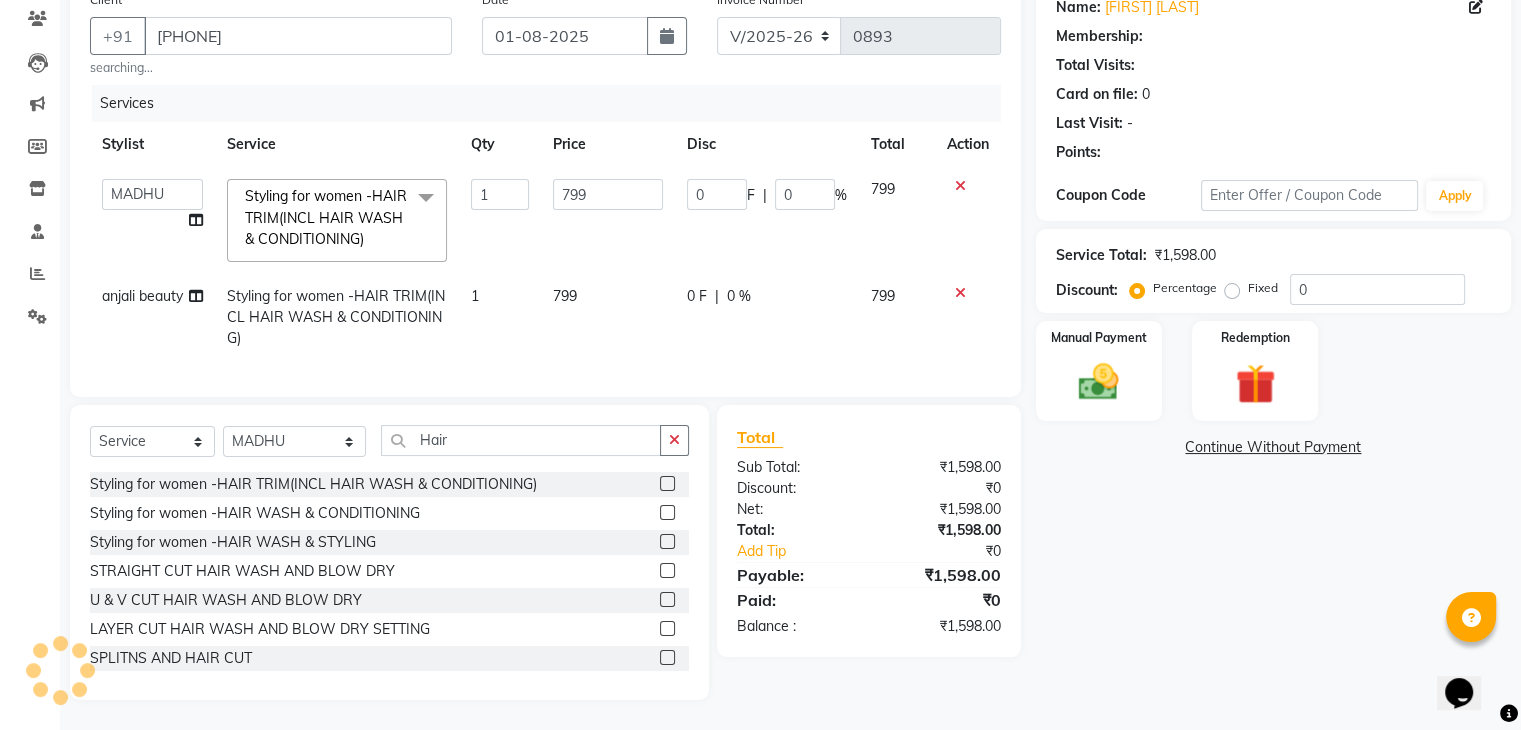 scroll, scrollTop: 184, scrollLeft: 0, axis: vertical 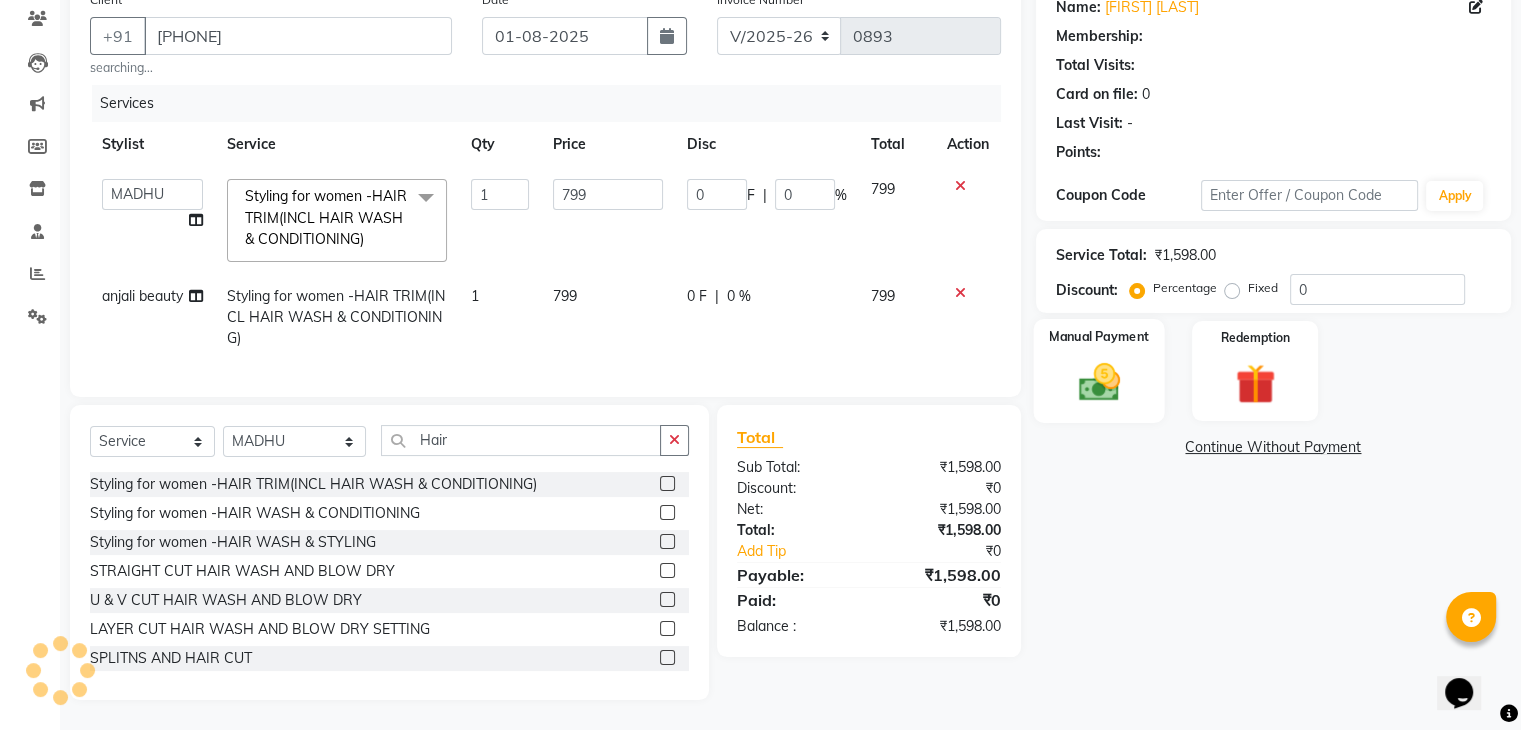 click 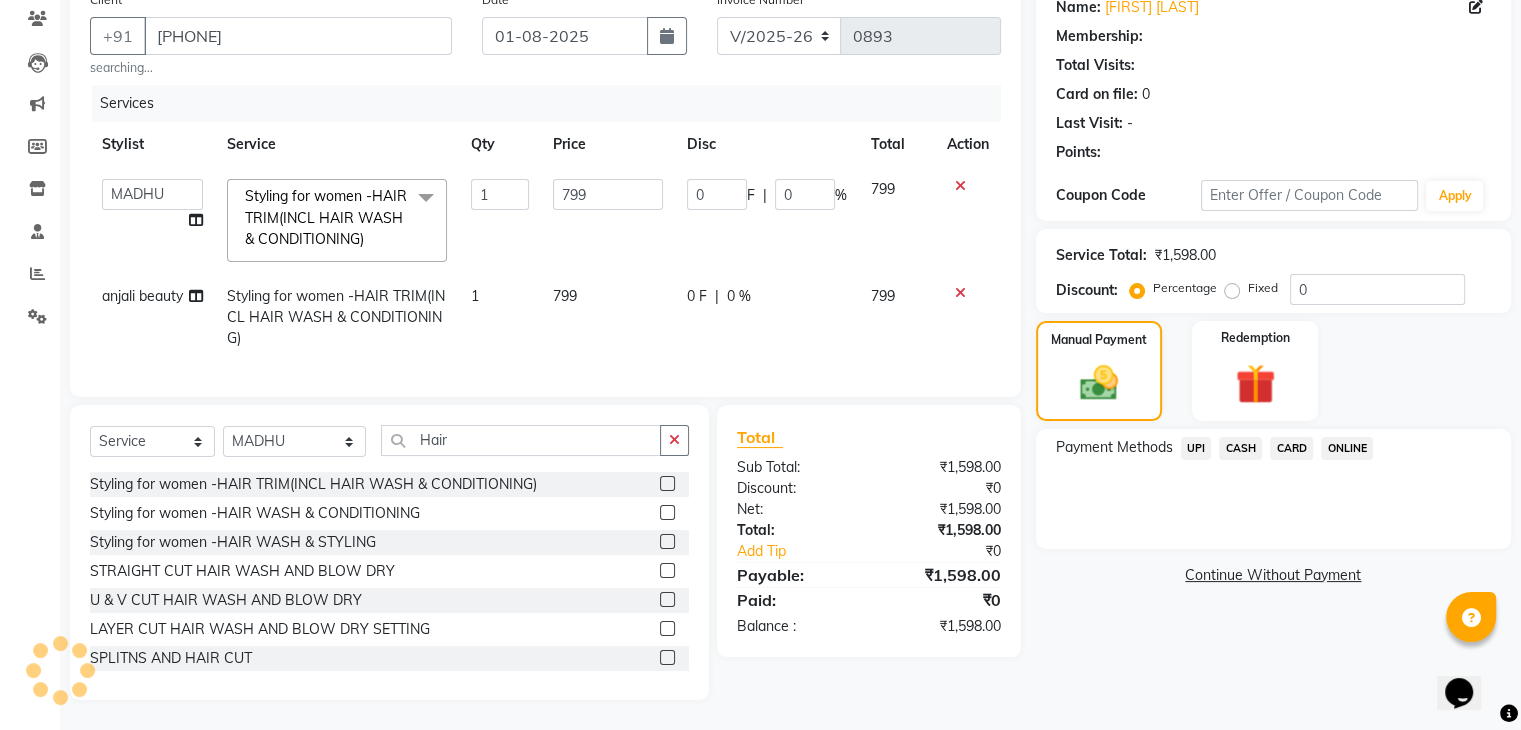 click on "ONLINE" 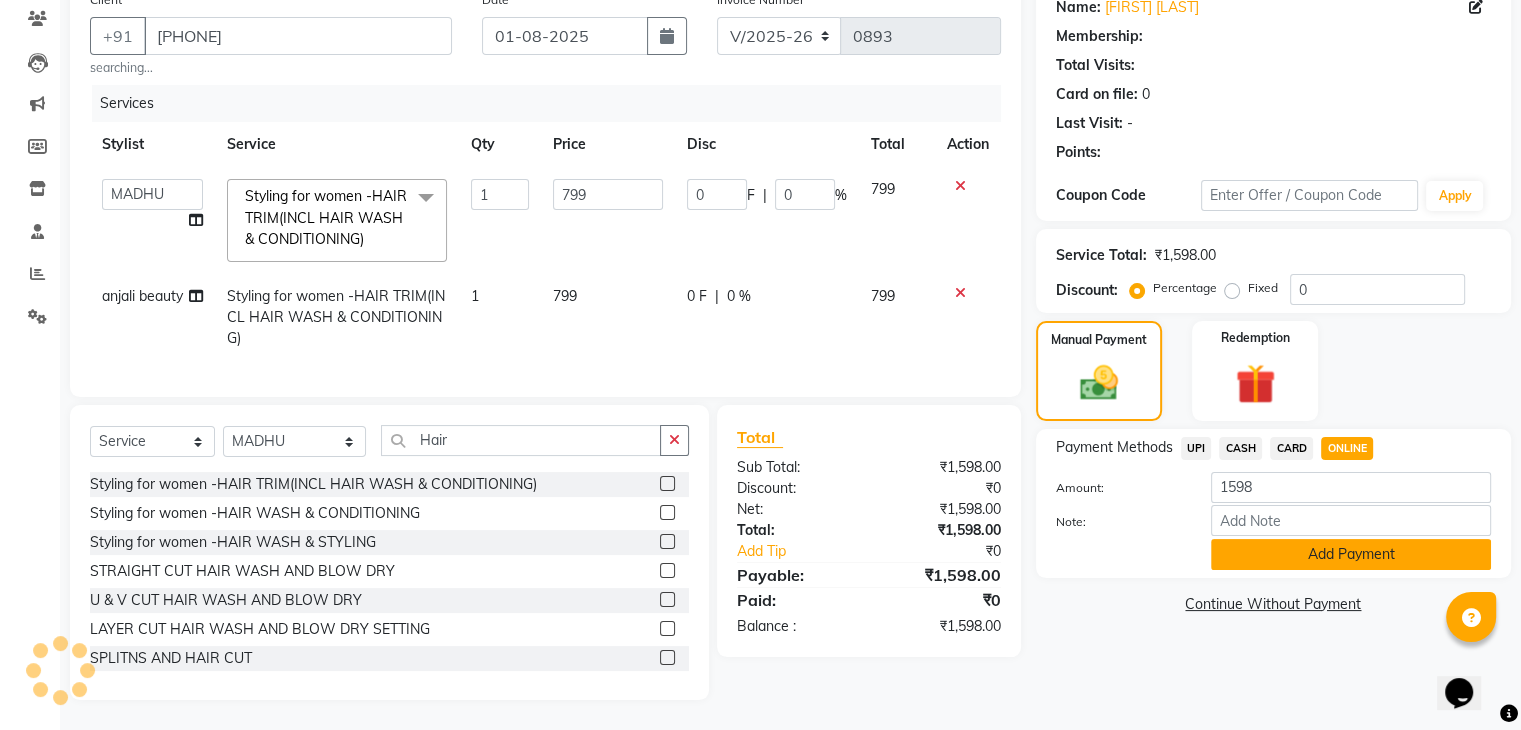 click on "Add Payment" 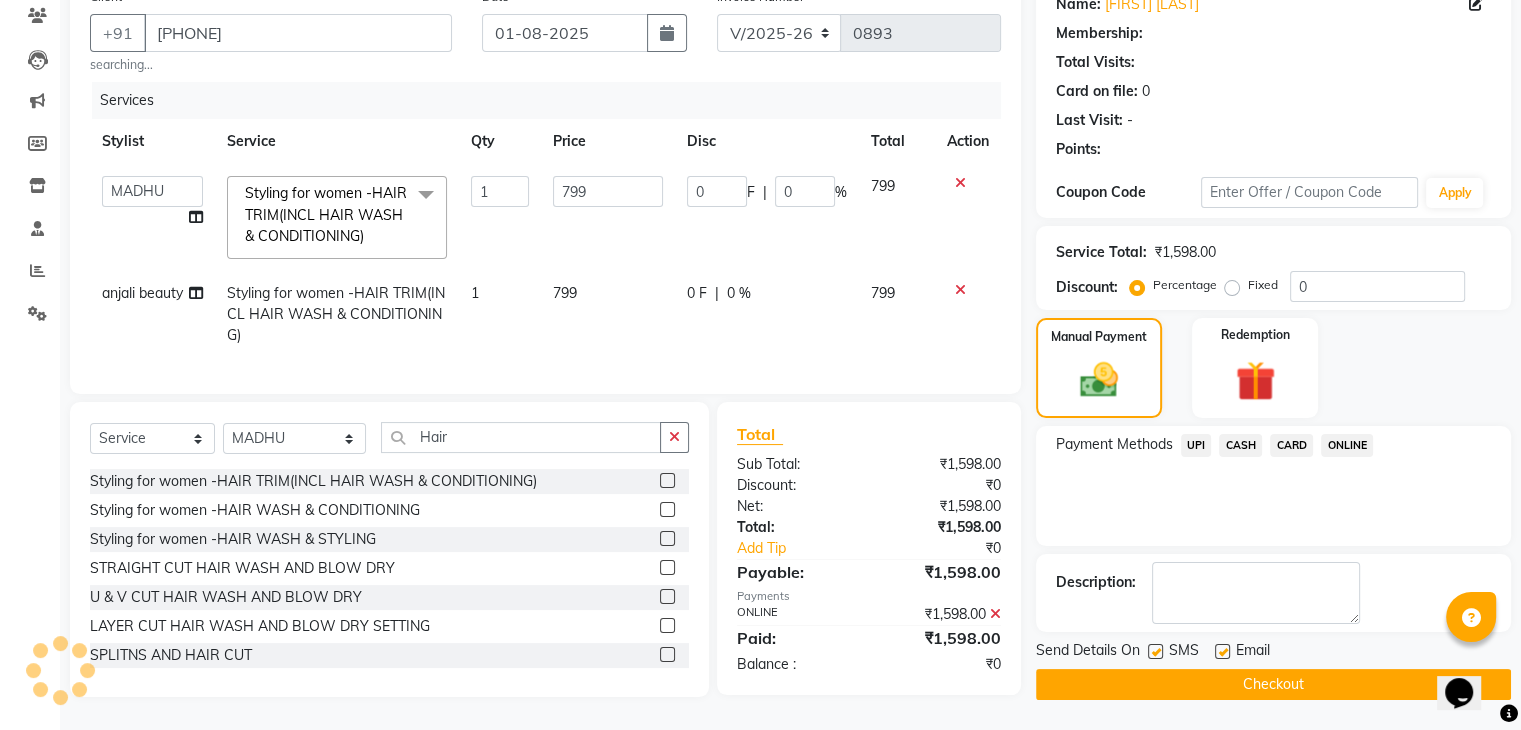click on "Checkout" 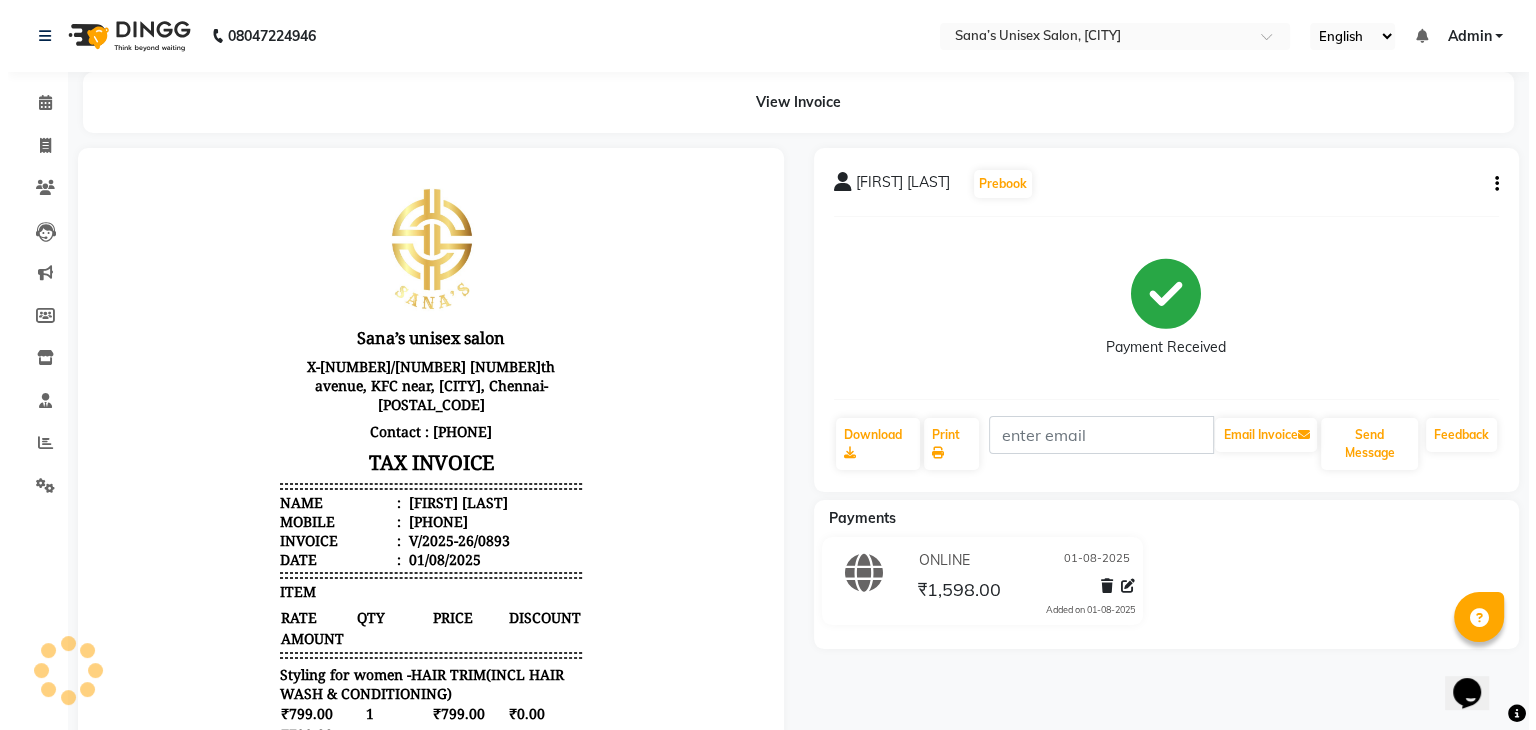 scroll, scrollTop: 0, scrollLeft: 0, axis: both 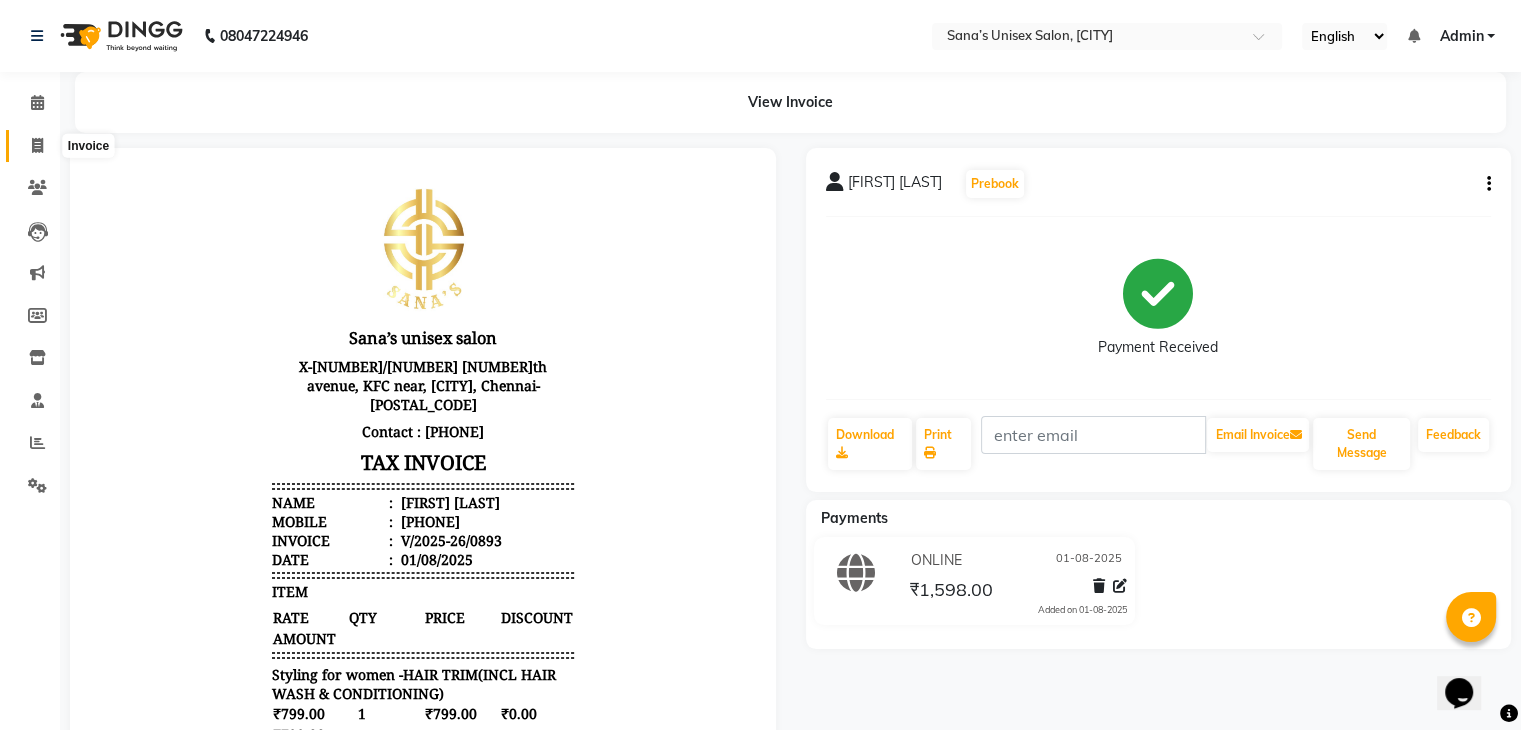 click 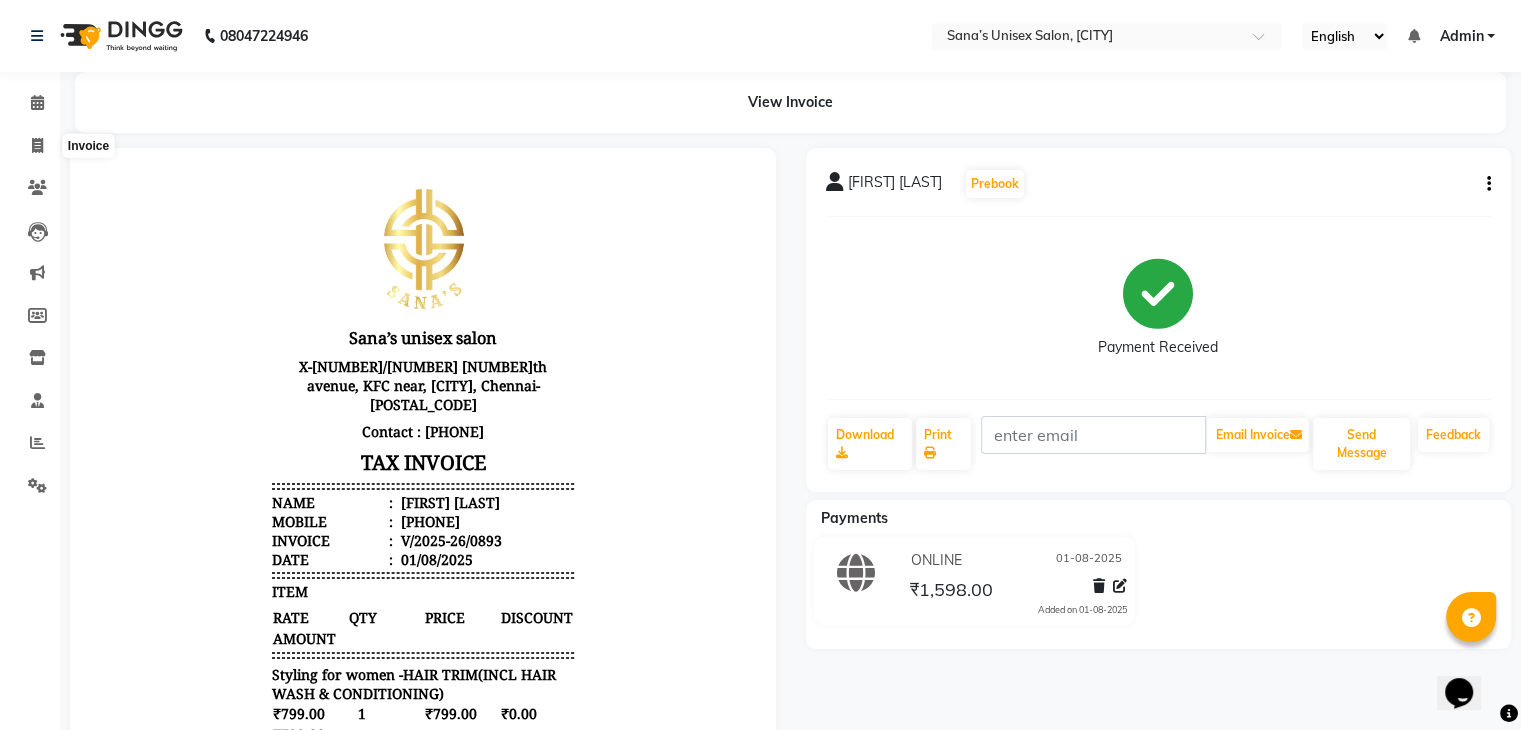 select on "service" 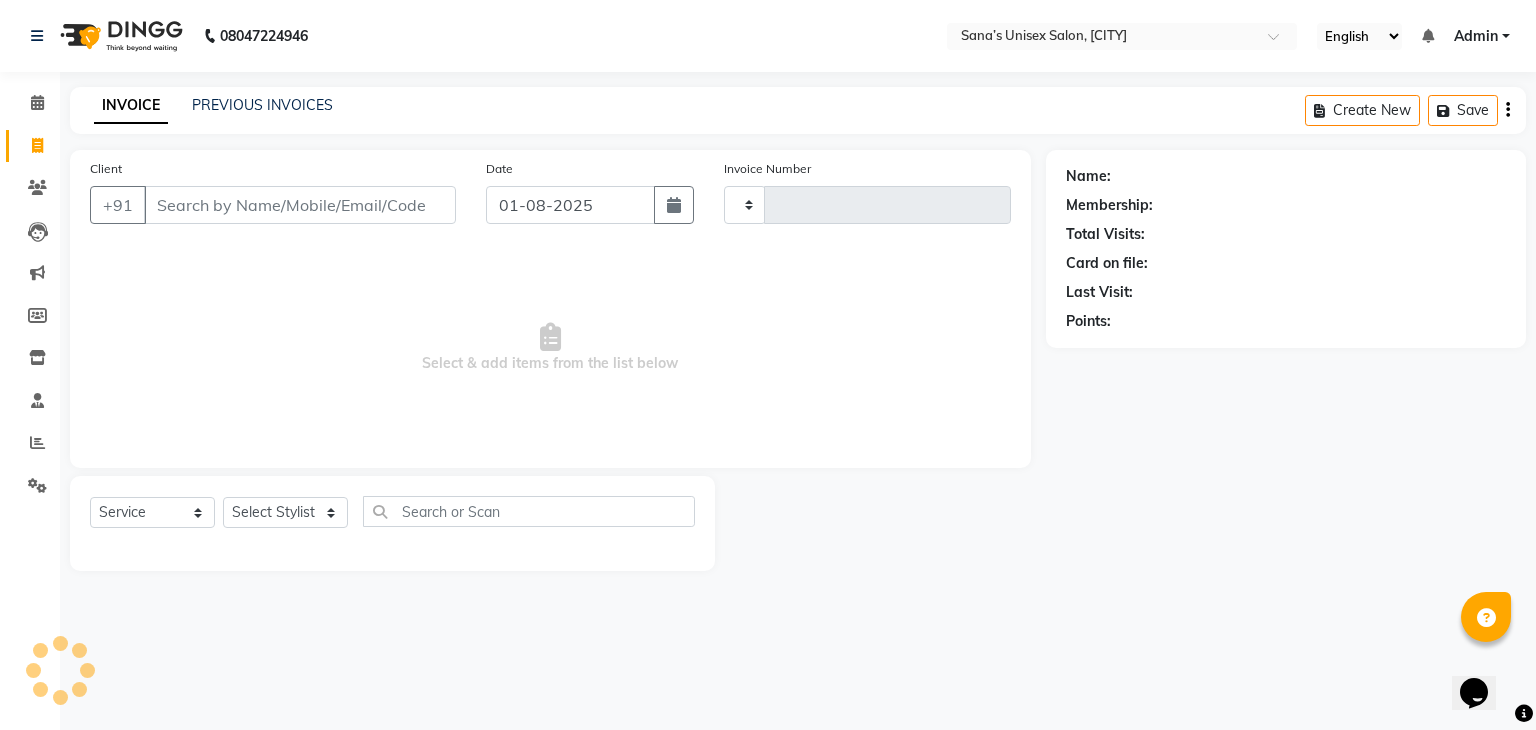 type on "0894" 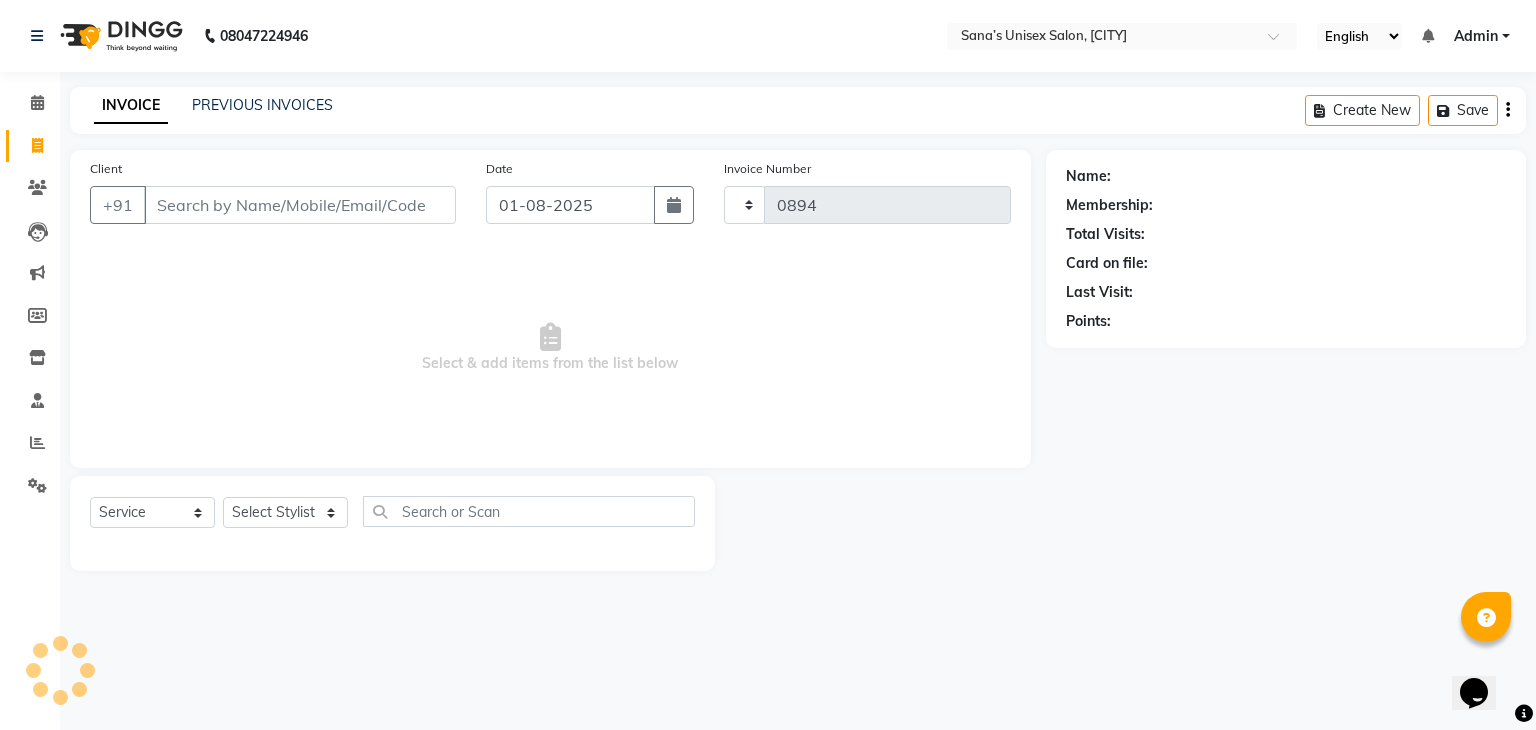 select on "6091" 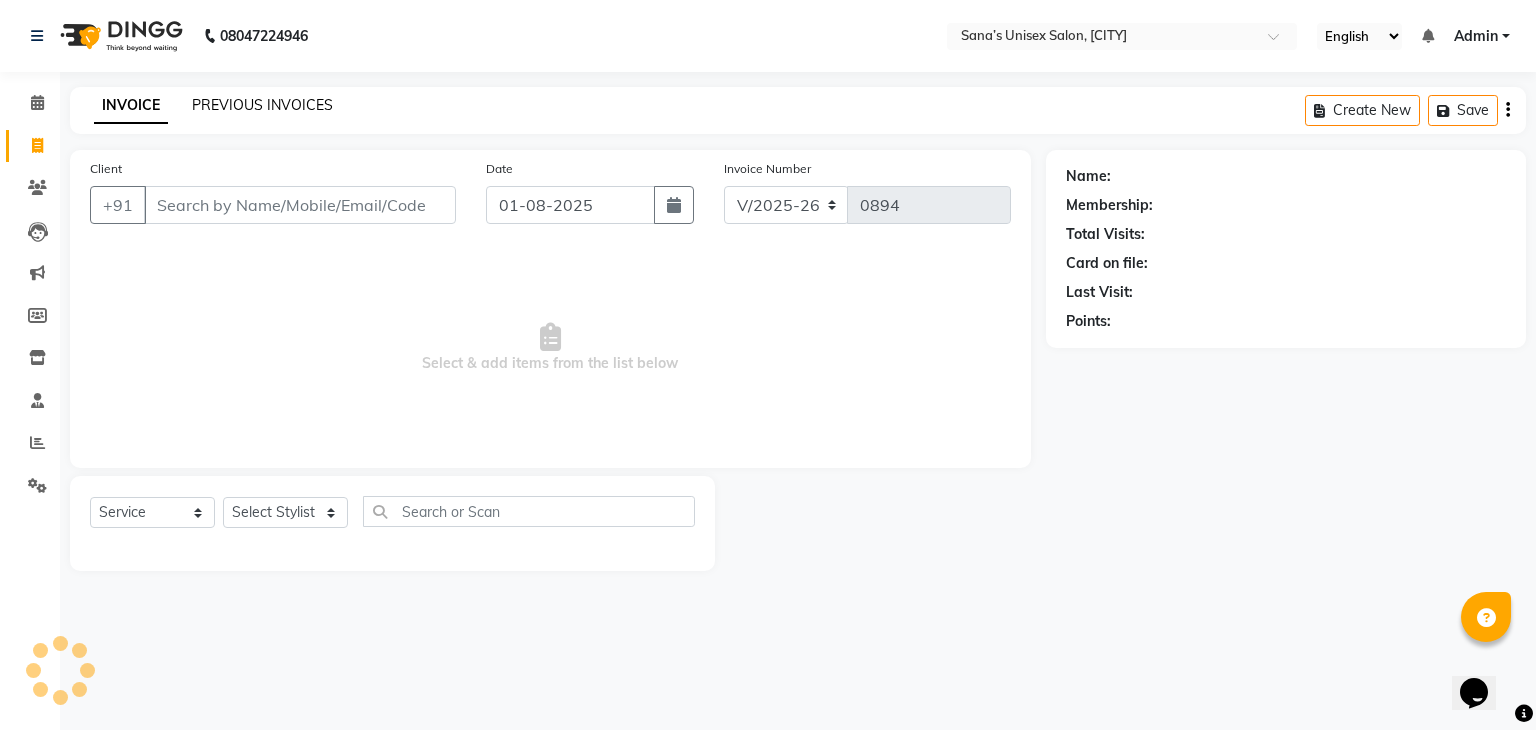 click on "PREVIOUS INVOICES" 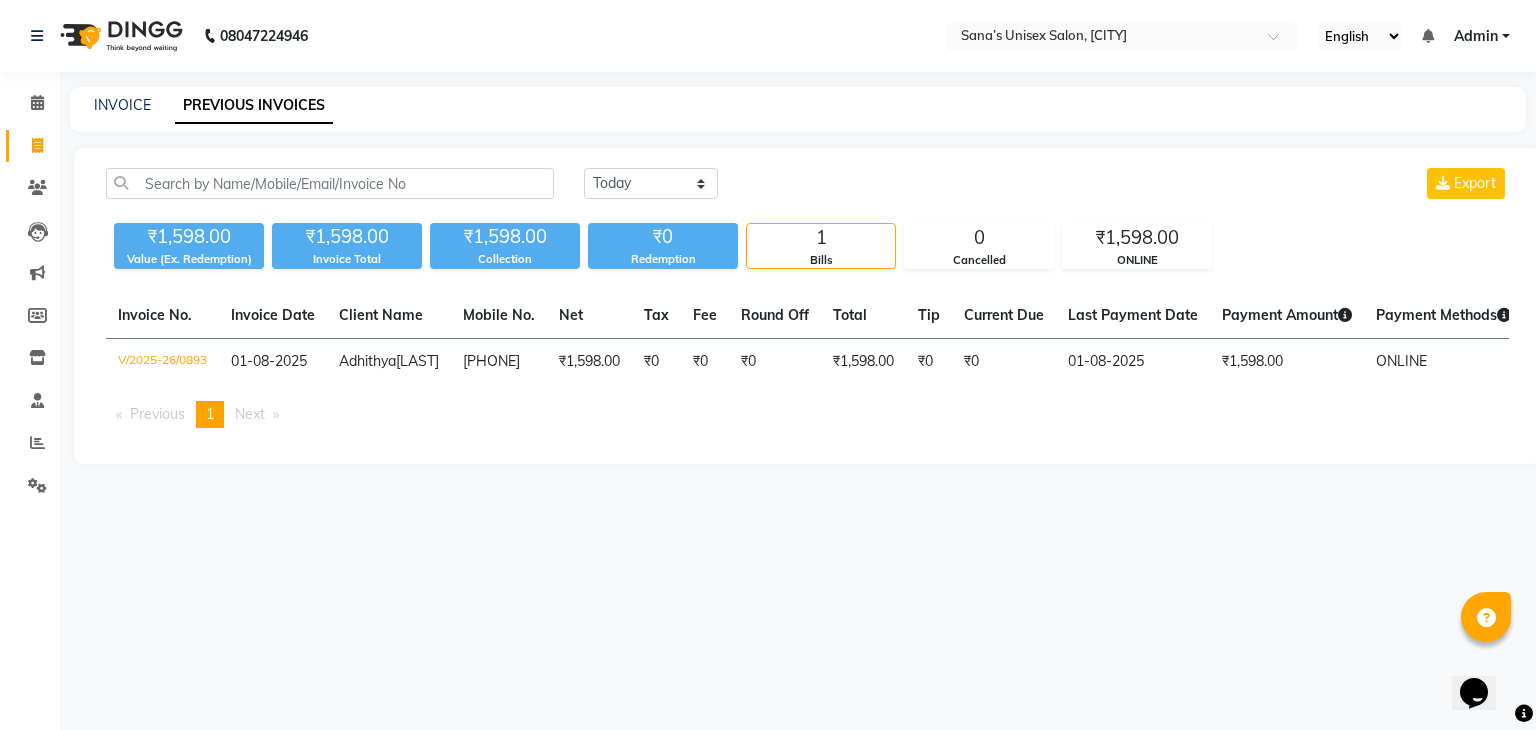 click on "INVOICE PREVIOUS INVOICES" 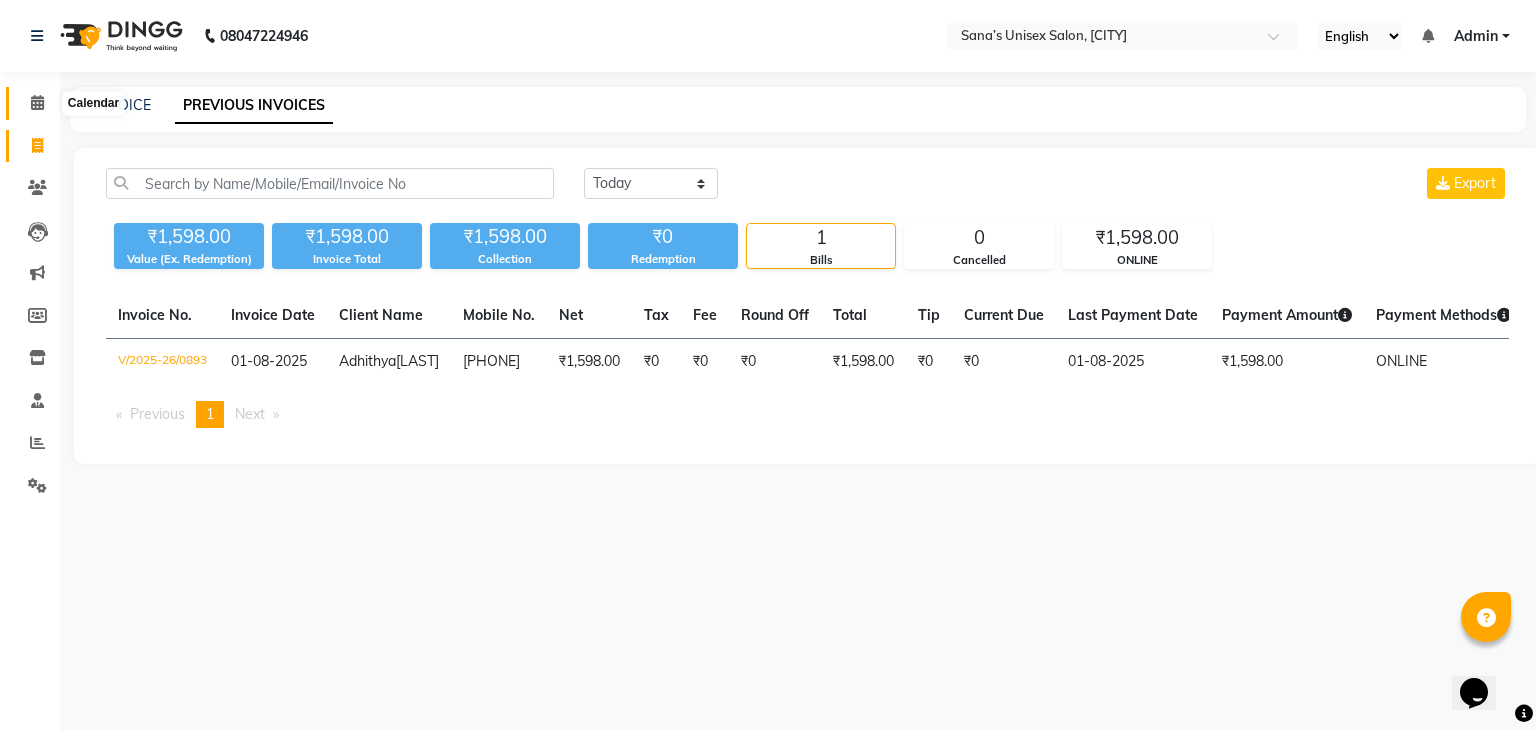 click 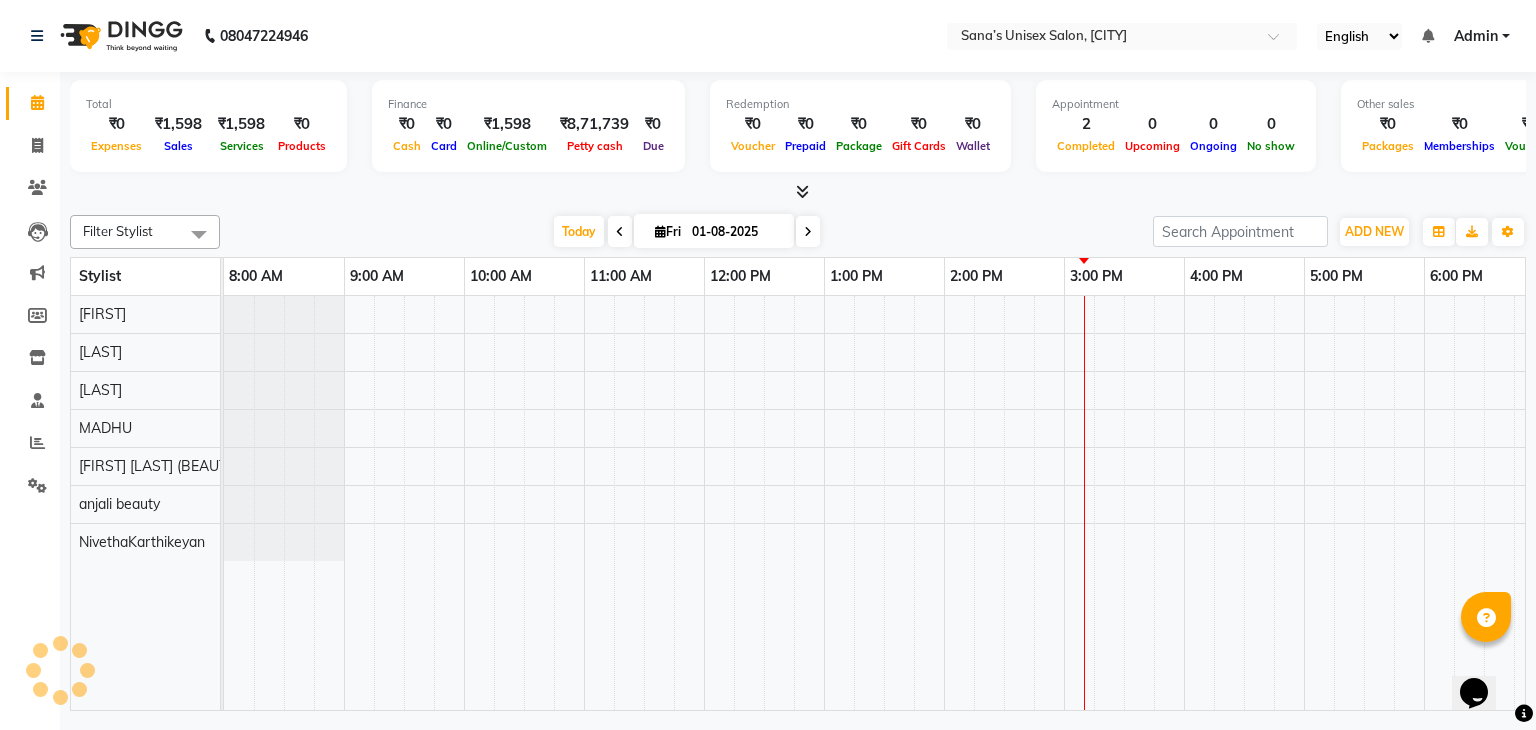 scroll, scrollTop: 0, scrollLeft: 258, axis: horizontal 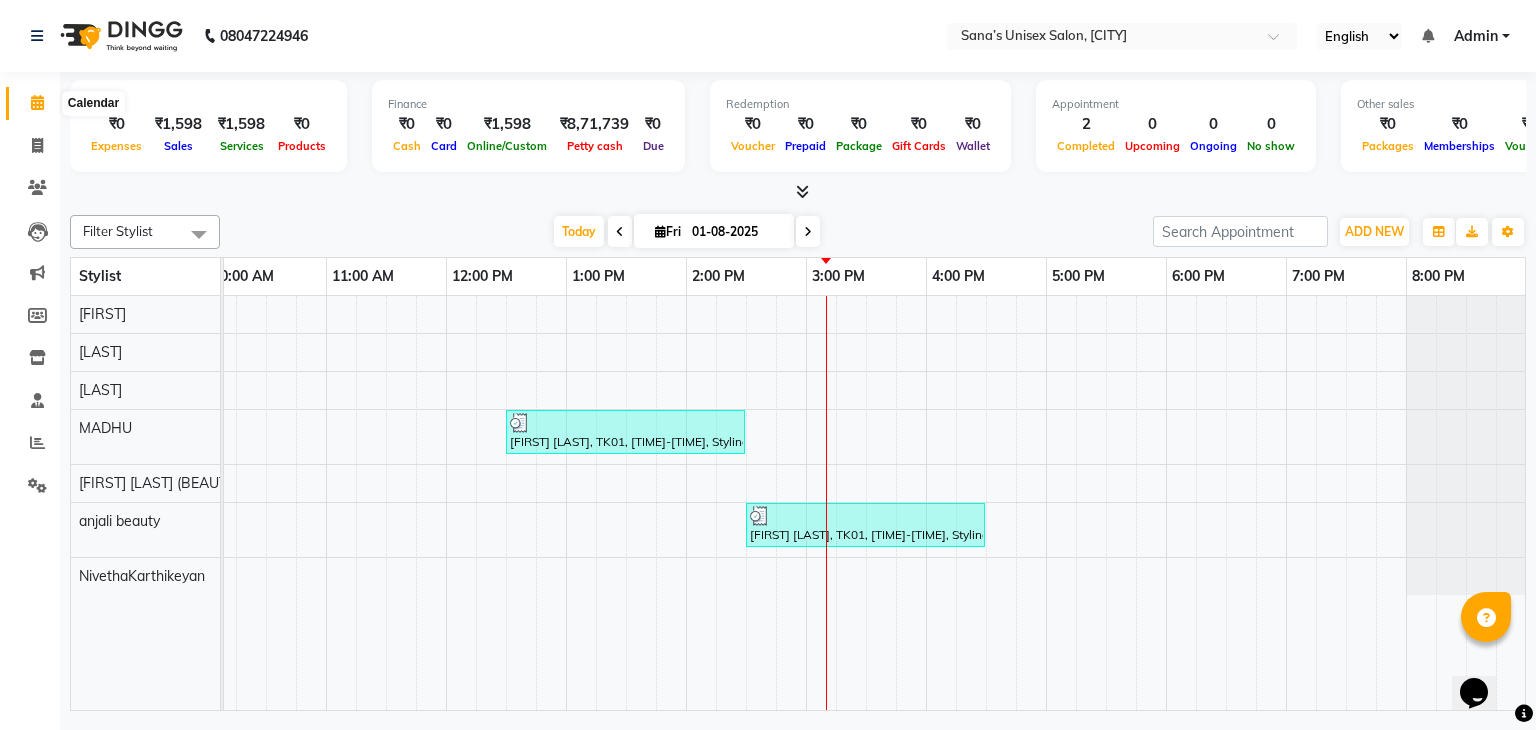 click 